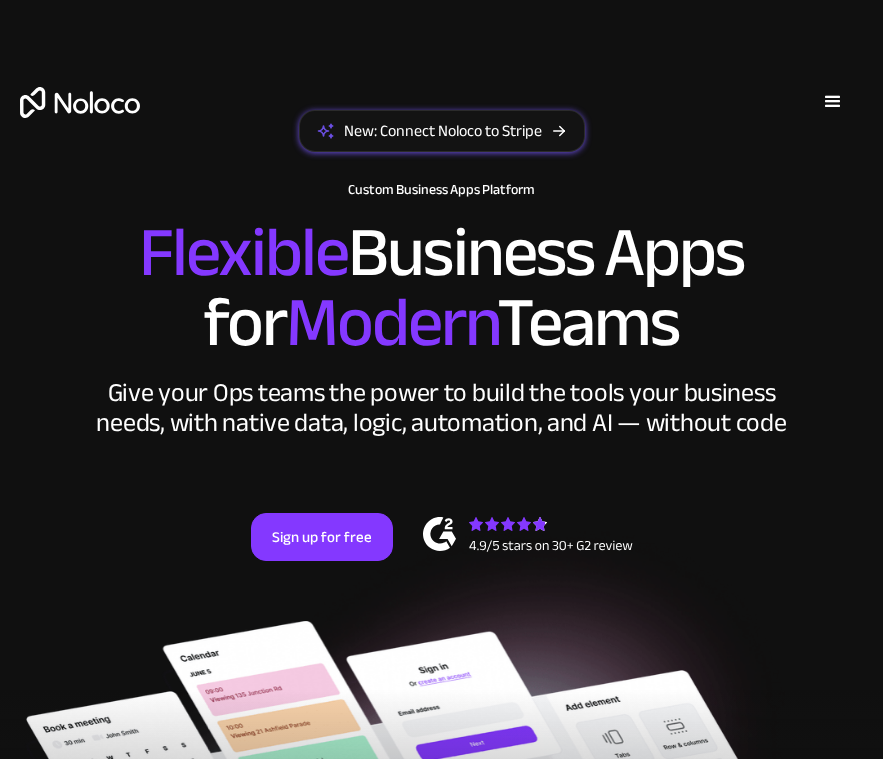 scroll, scrollTop: 0, scrollLeft: 0, axis: both 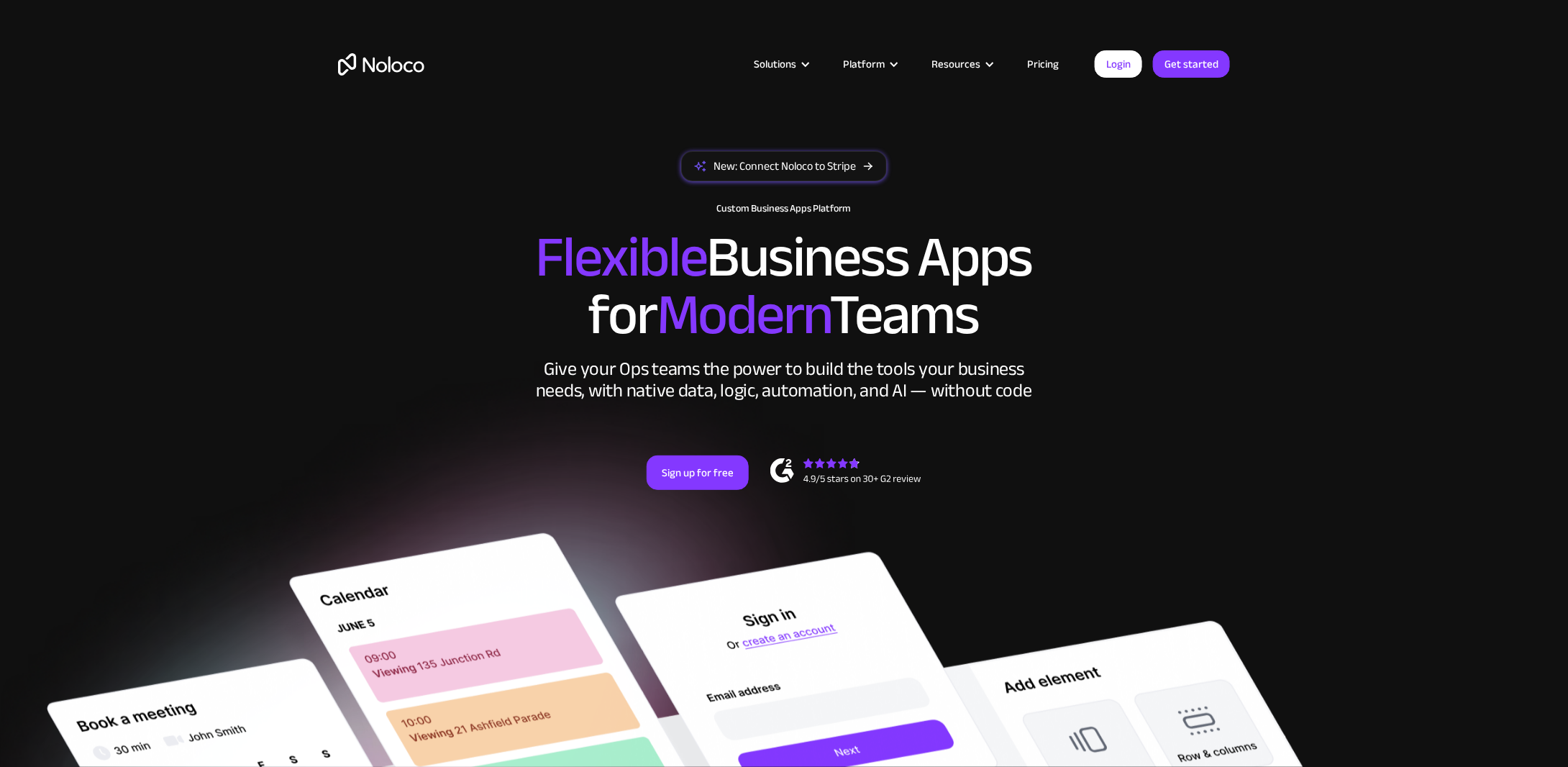 click on "Pricing" at bounding box center [1043, 64] 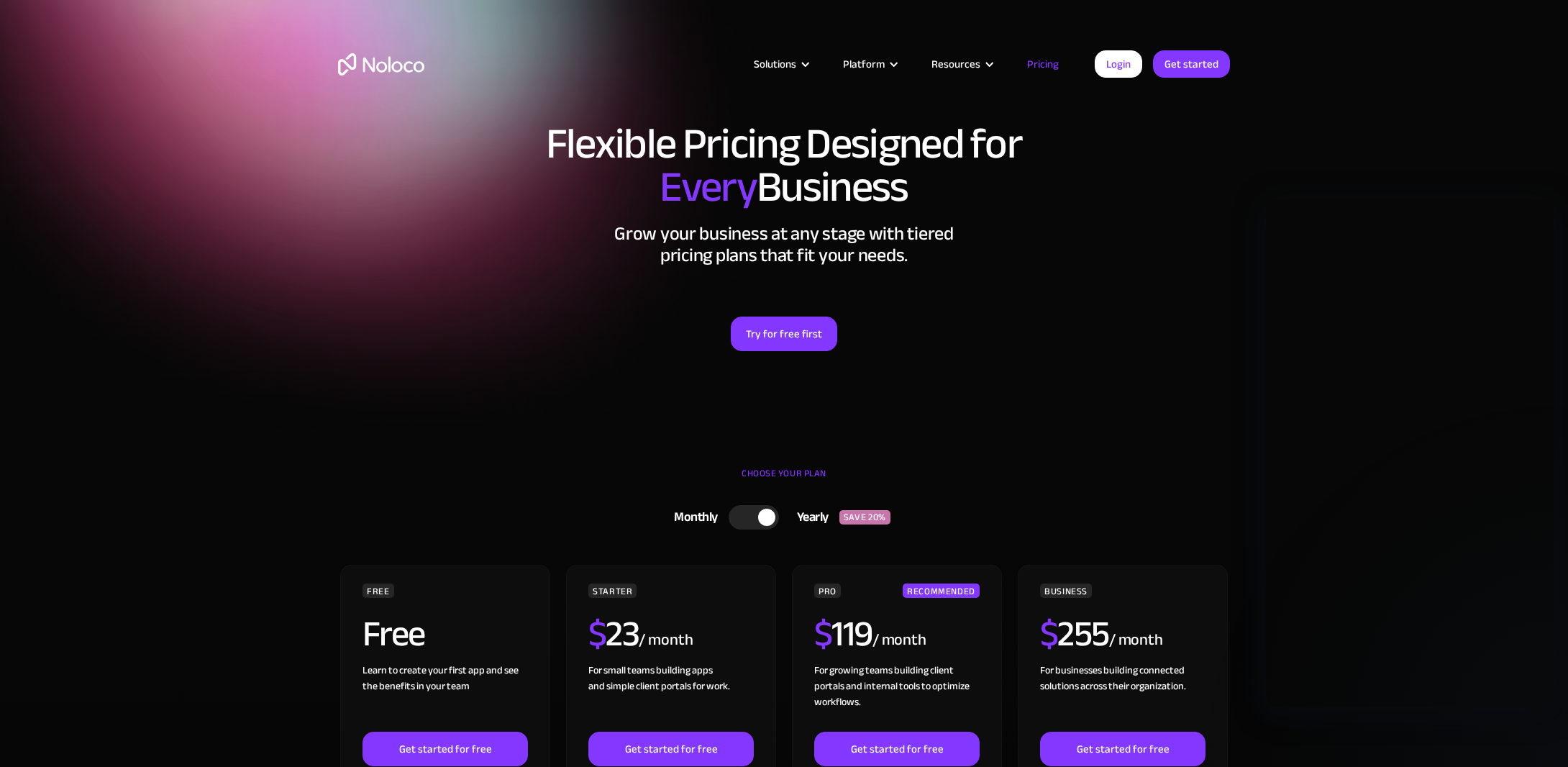 scroll, scrollTop: 0, scrollLeft: 0, axis: both 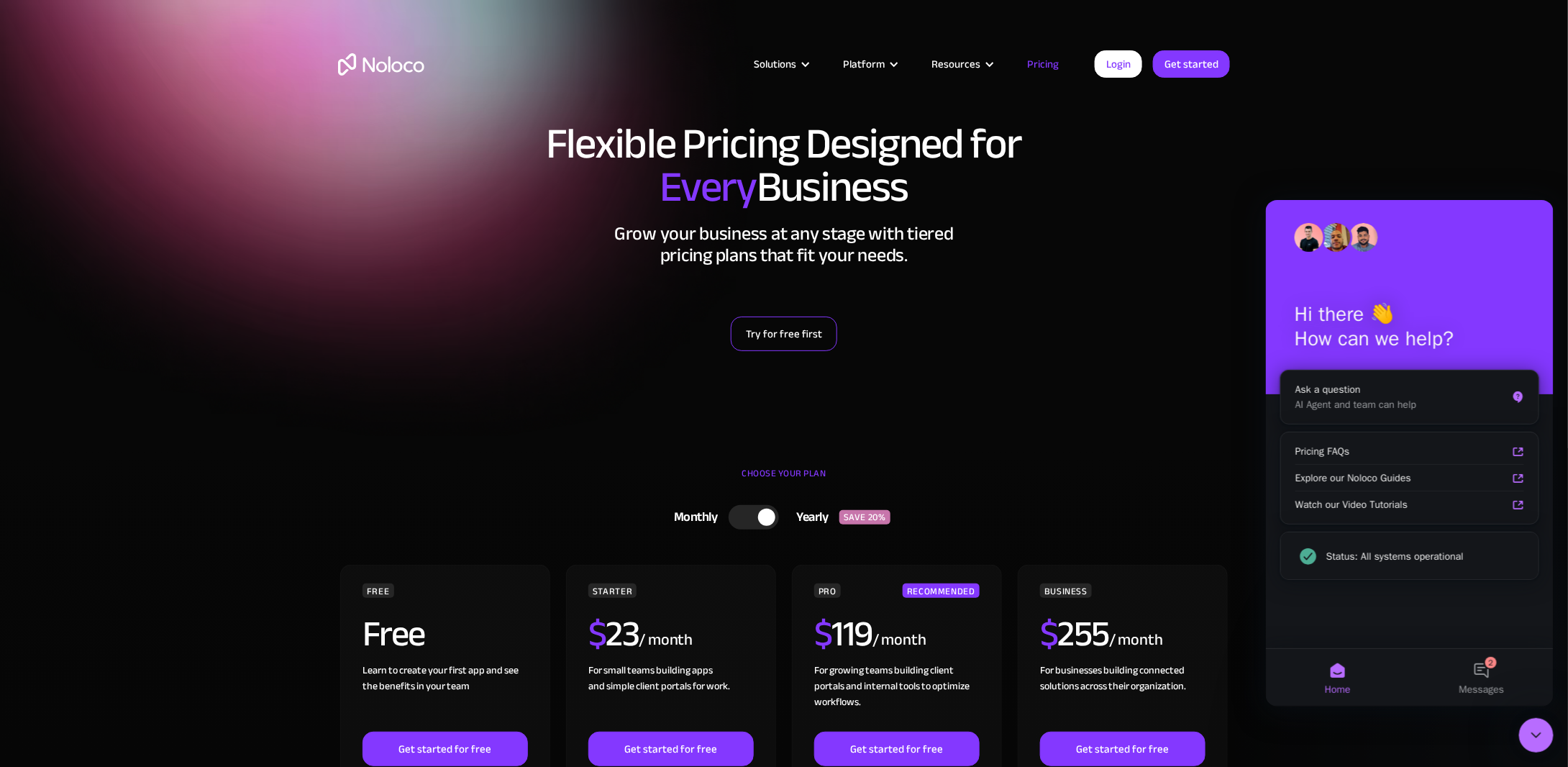 click on "Try for free first" at bounding box center (784, 334) 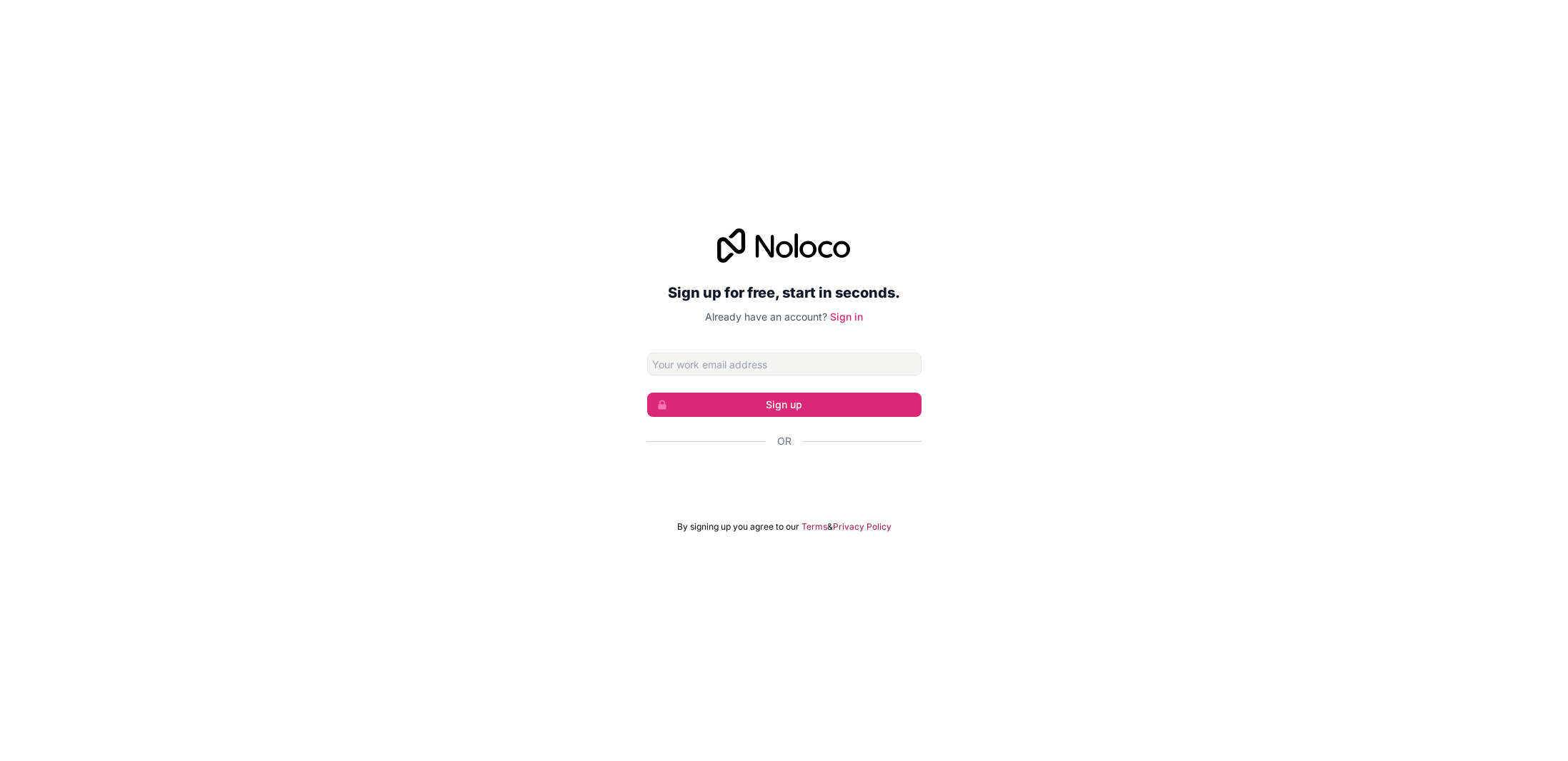 scroll, scrollTop: 0, scrollLeft: 0, axis: both 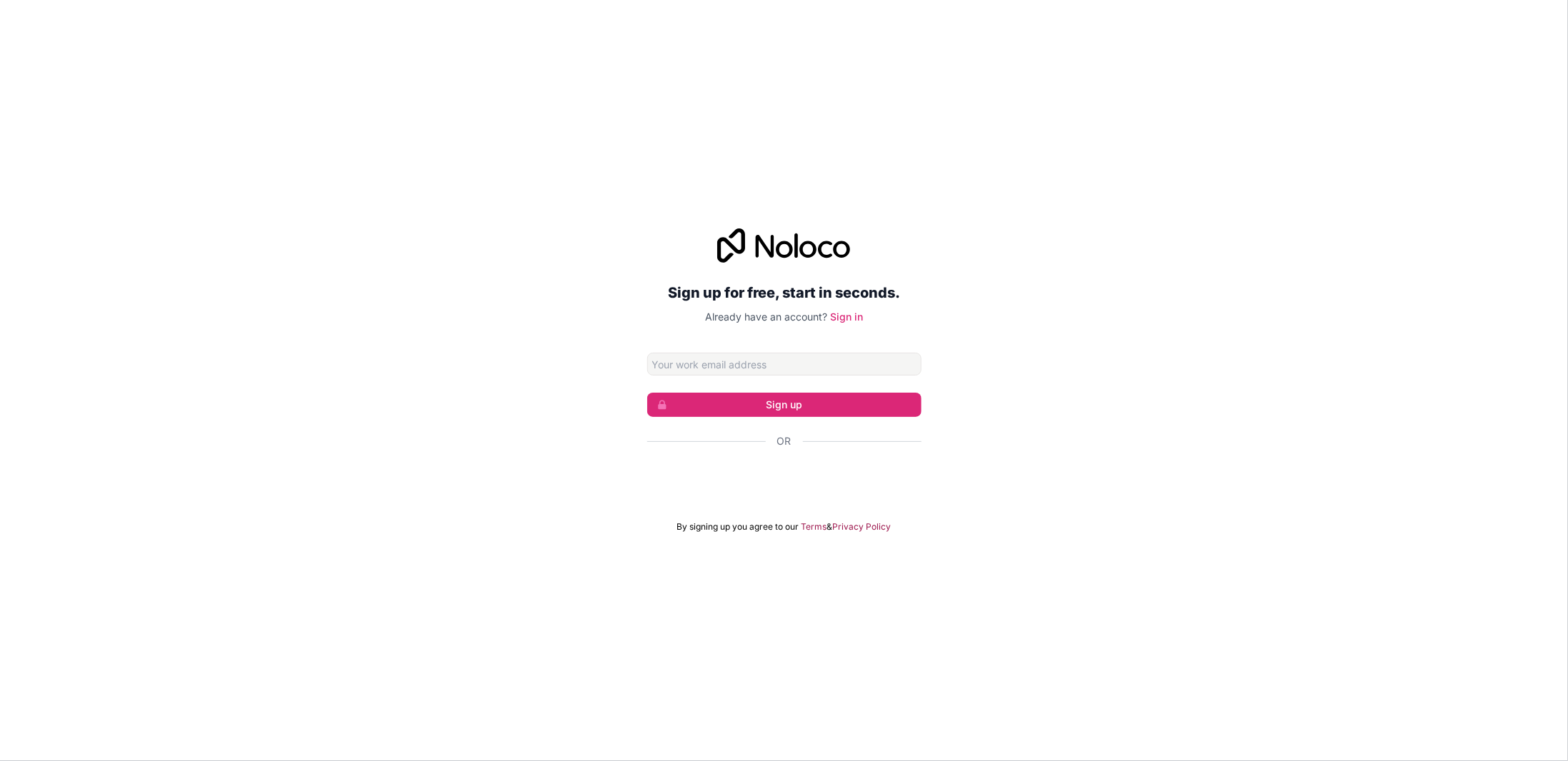 click at bounding box center (784, 364) 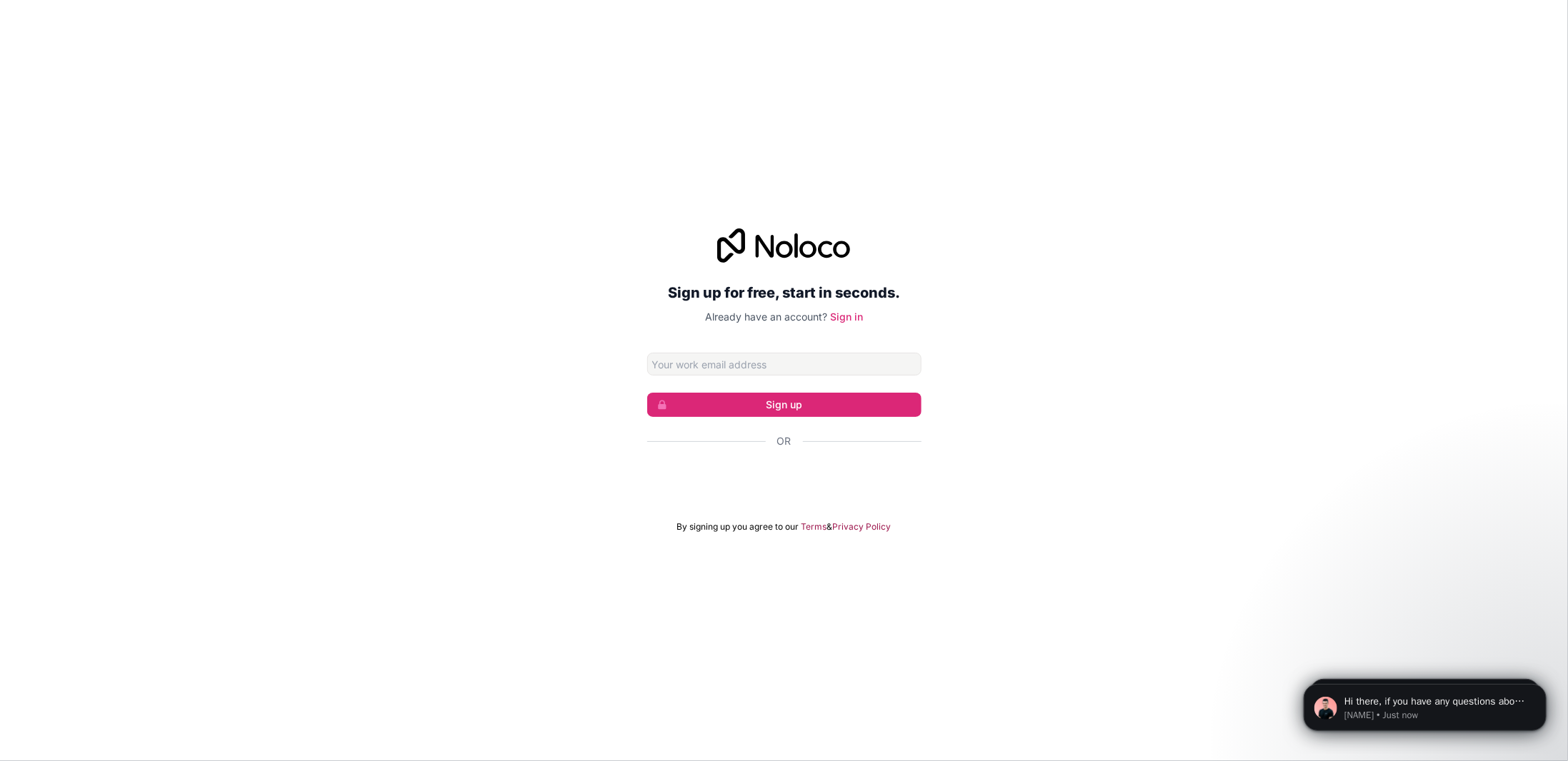 scroll, scrollTop: 0, scrollLeft: 0, axis: both 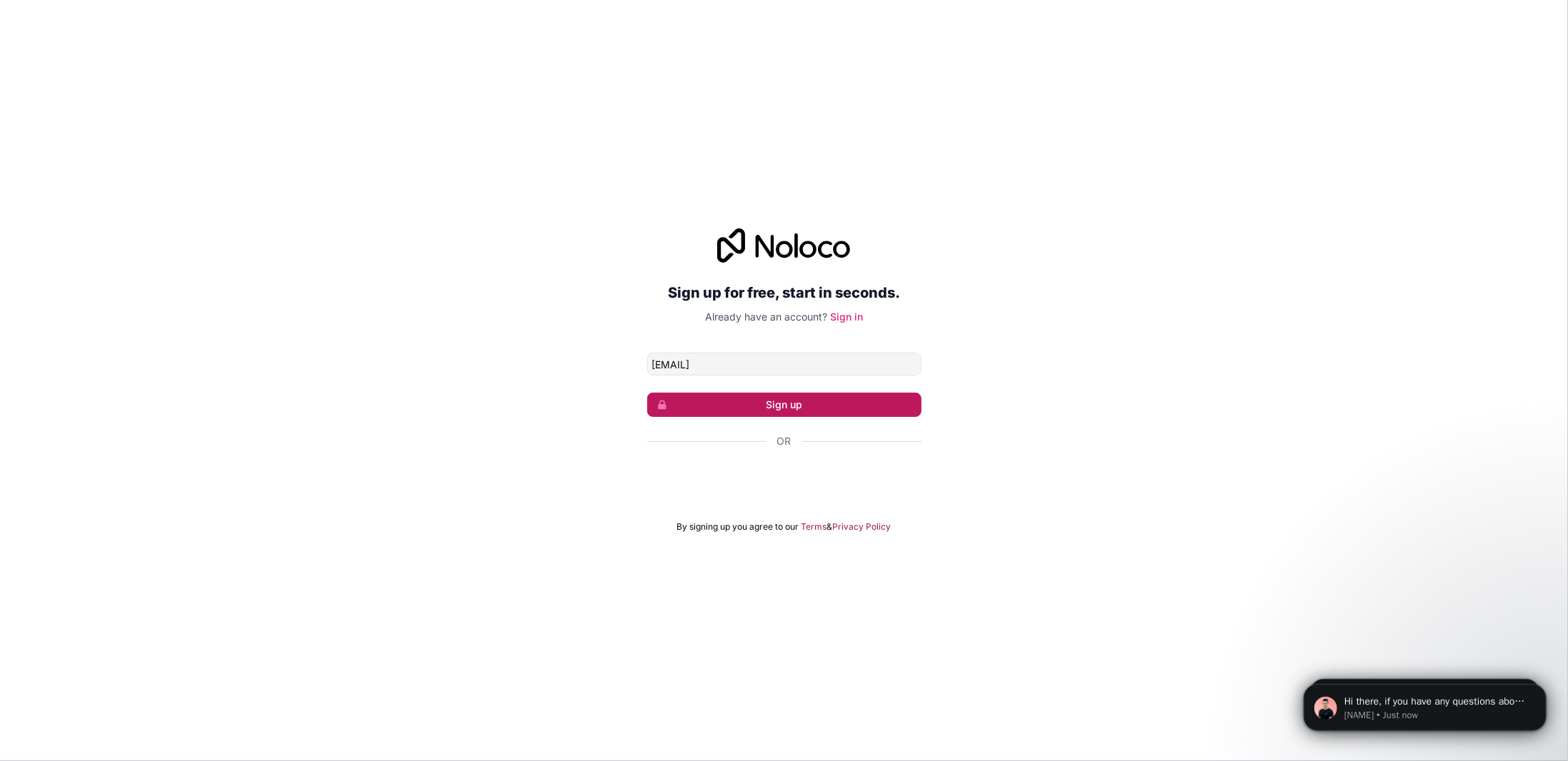 click on "Sign up" at bounding box center (784, 405) 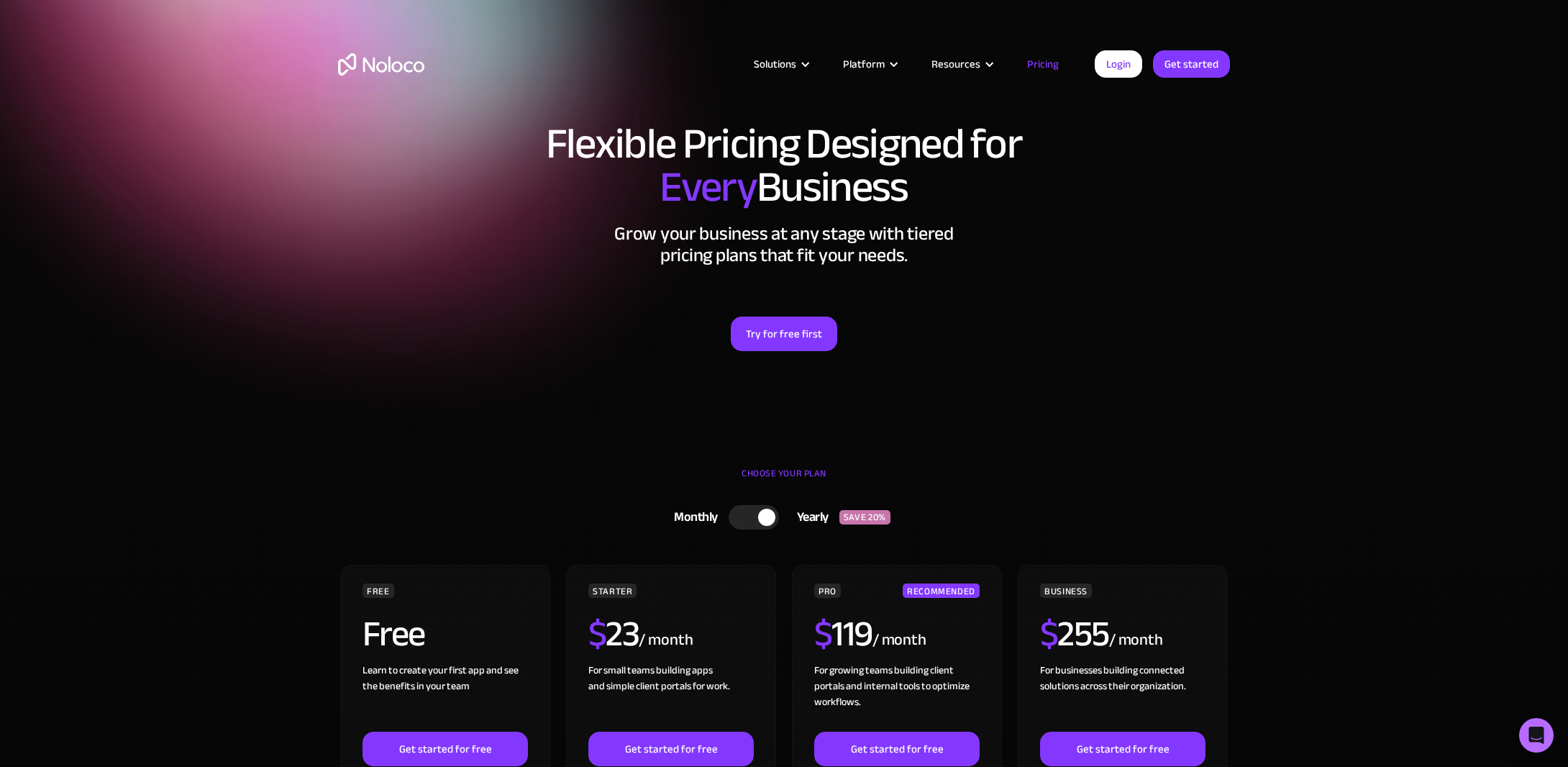 scroll, scrollTop: 0, scrollLeft: 0, axis: both 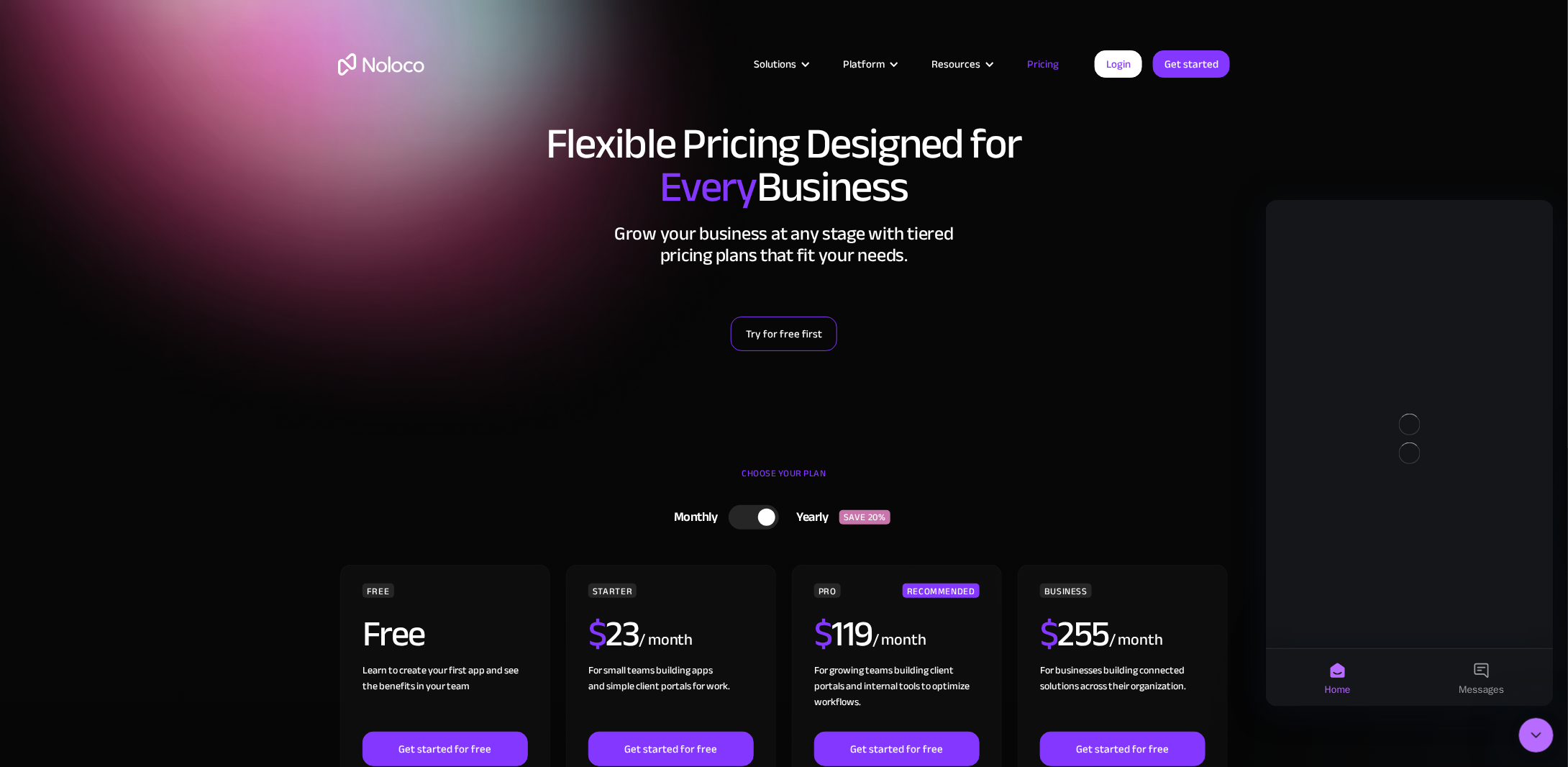 click on "Try for free first" at bounding box center (784, 334) 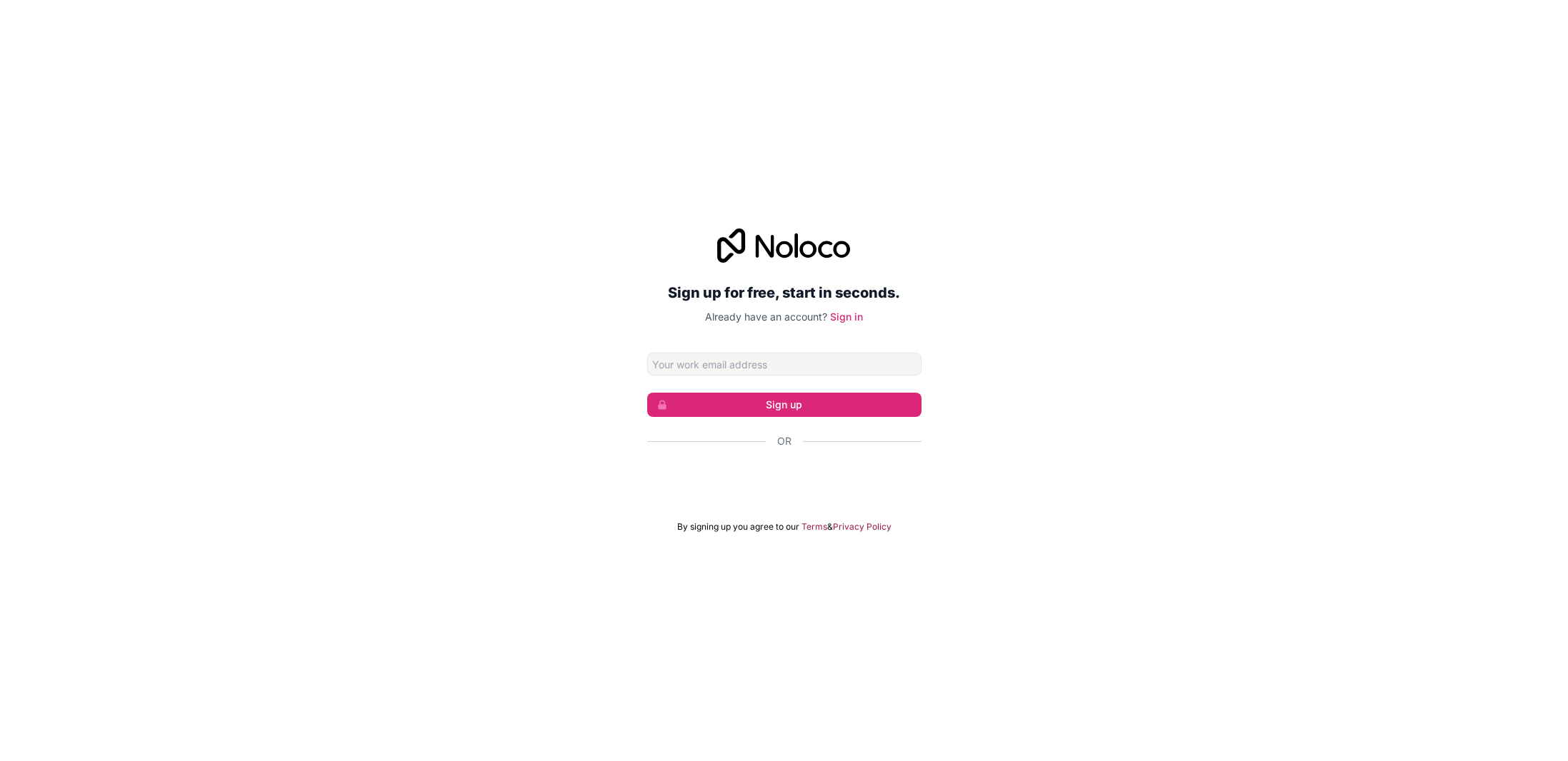 scroll, scrollTop: 0, scrollLeft: 0, axis: both 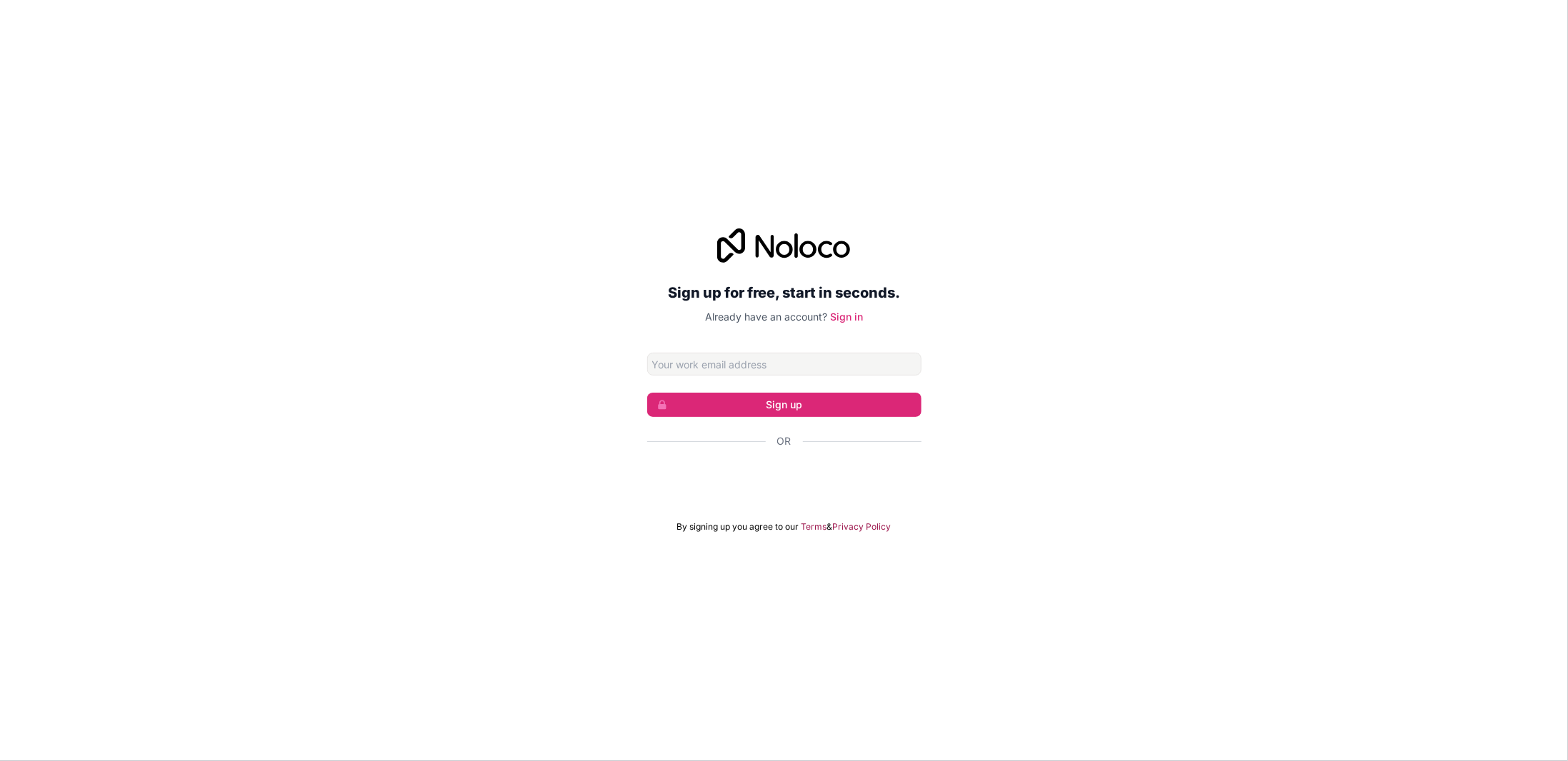 click at bounding box center [784, 364] 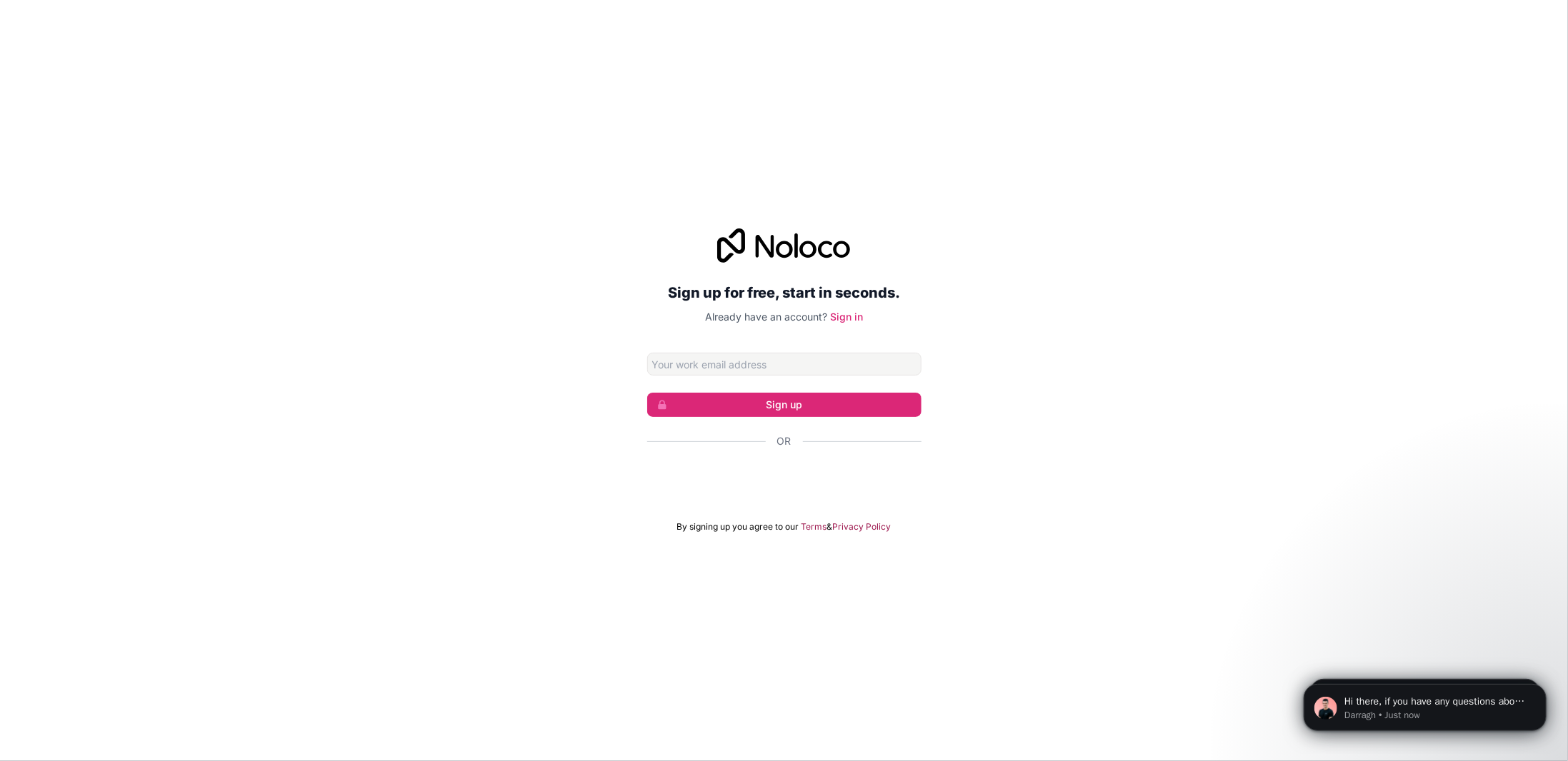scroll, scrollTop: 0, scrollLeft: 0, axis: both 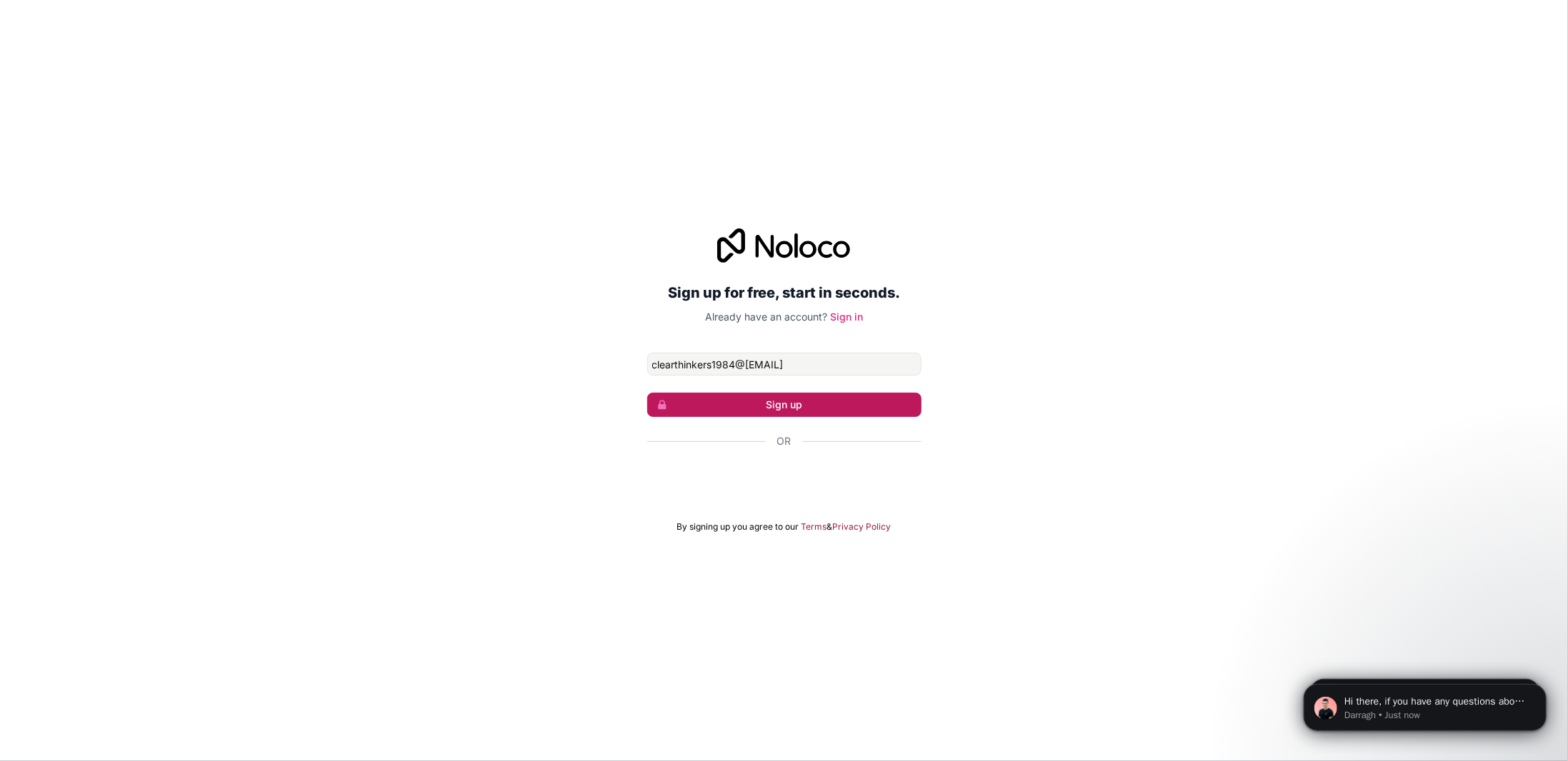click on "Sign up" at bounding box center (784, 405) 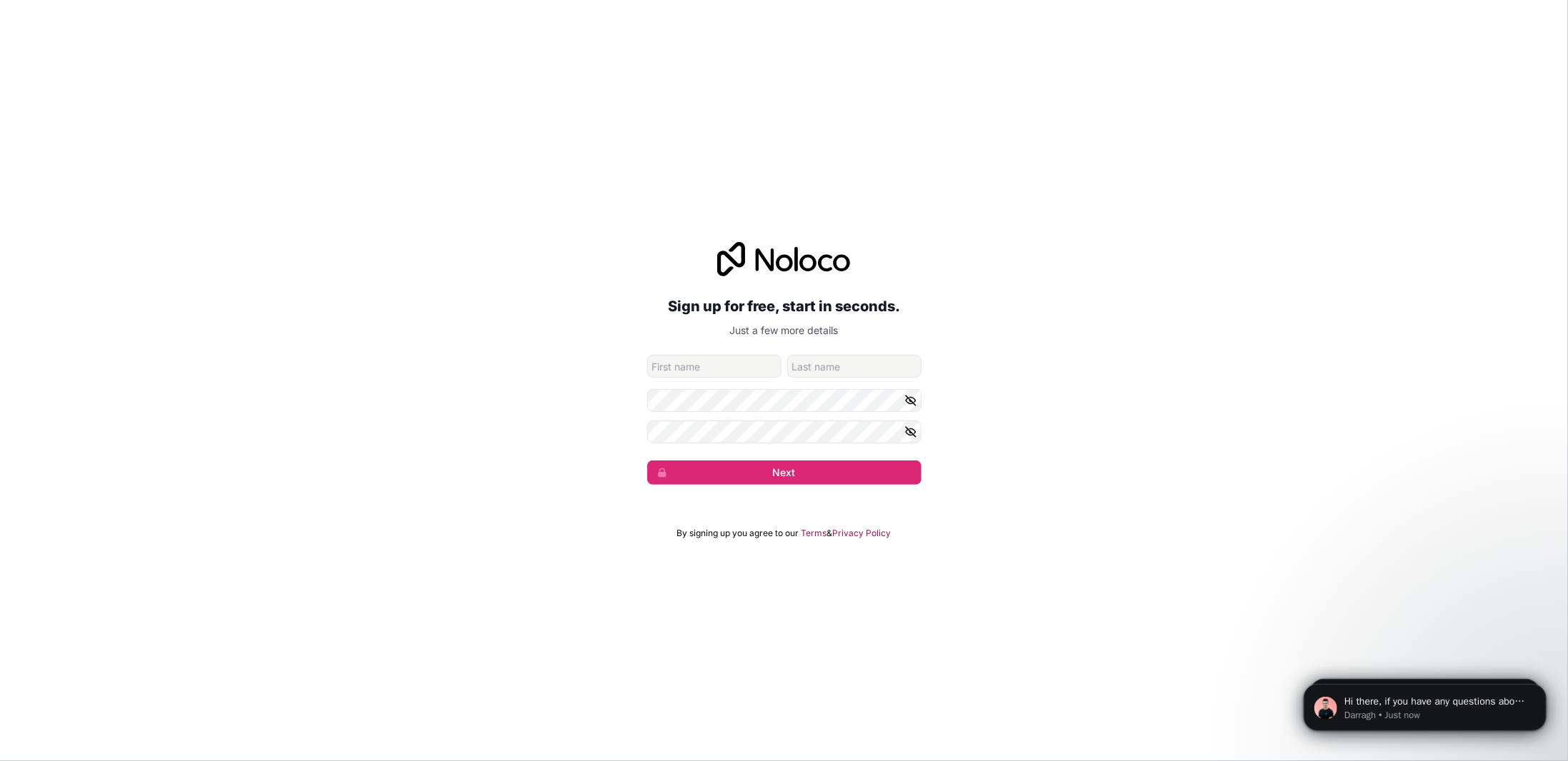 click at bounding box center (714, 366) 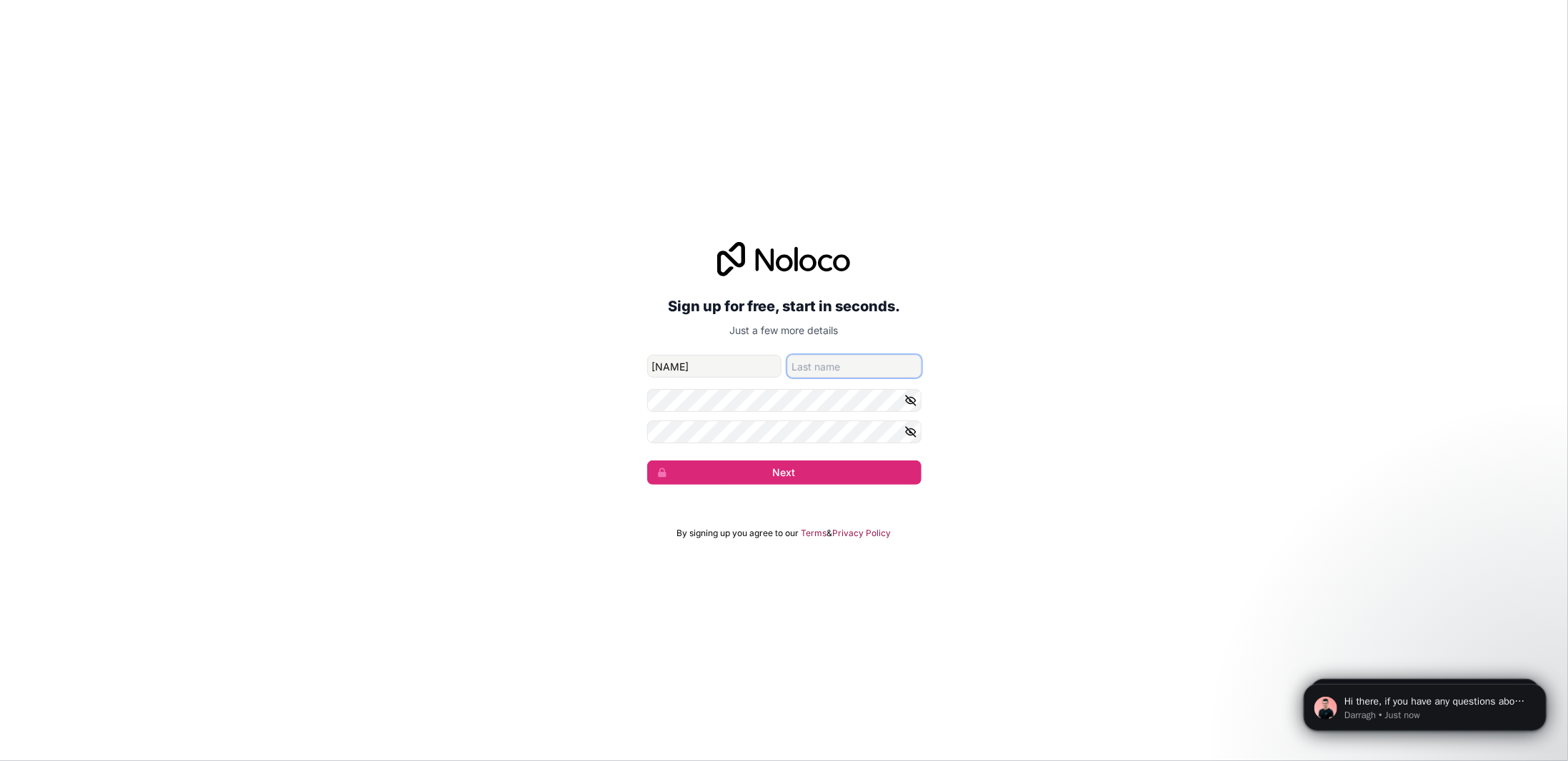 type on "[LAST]" 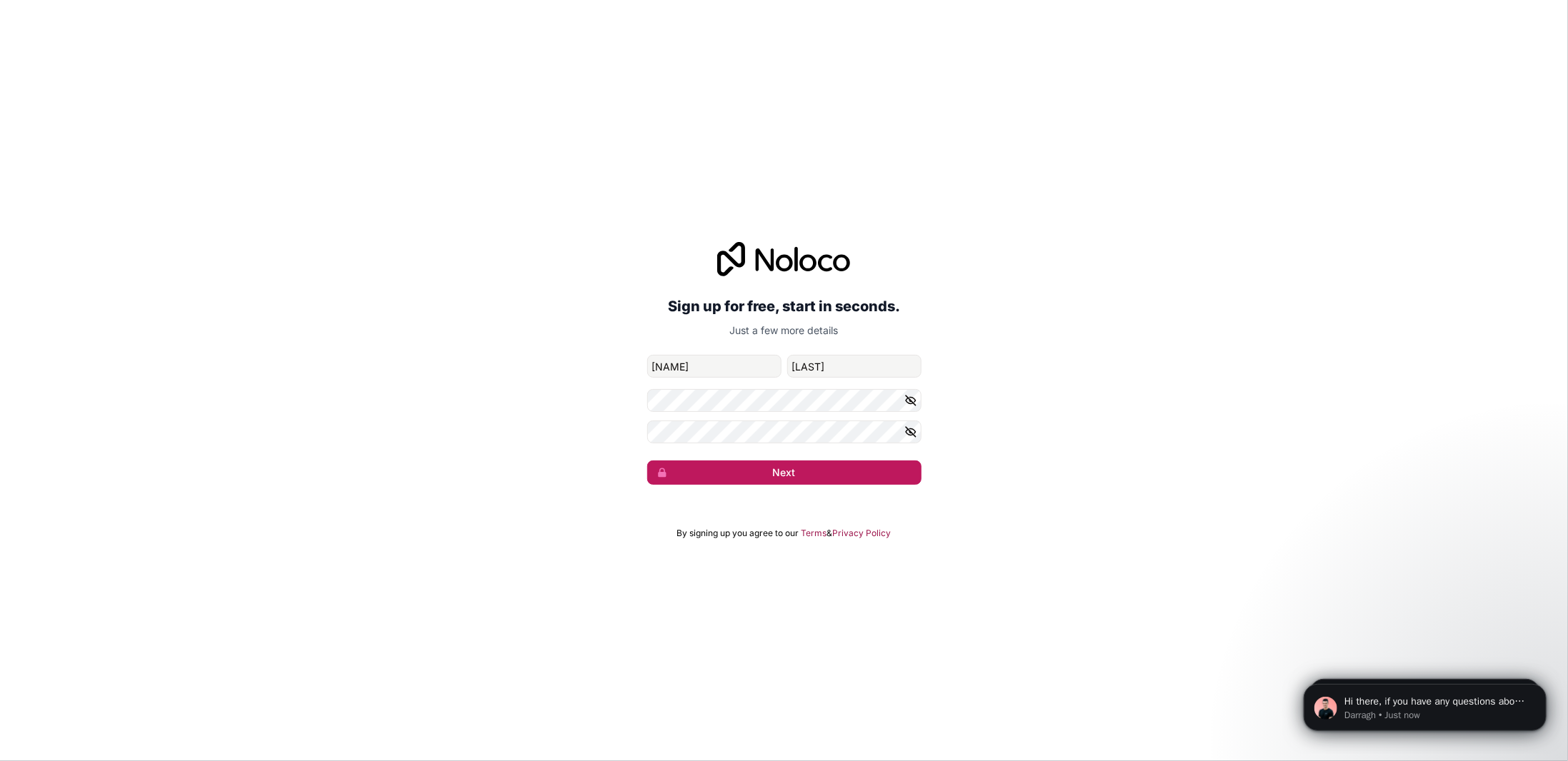 click on "Next" at bounding box center (784, 473) 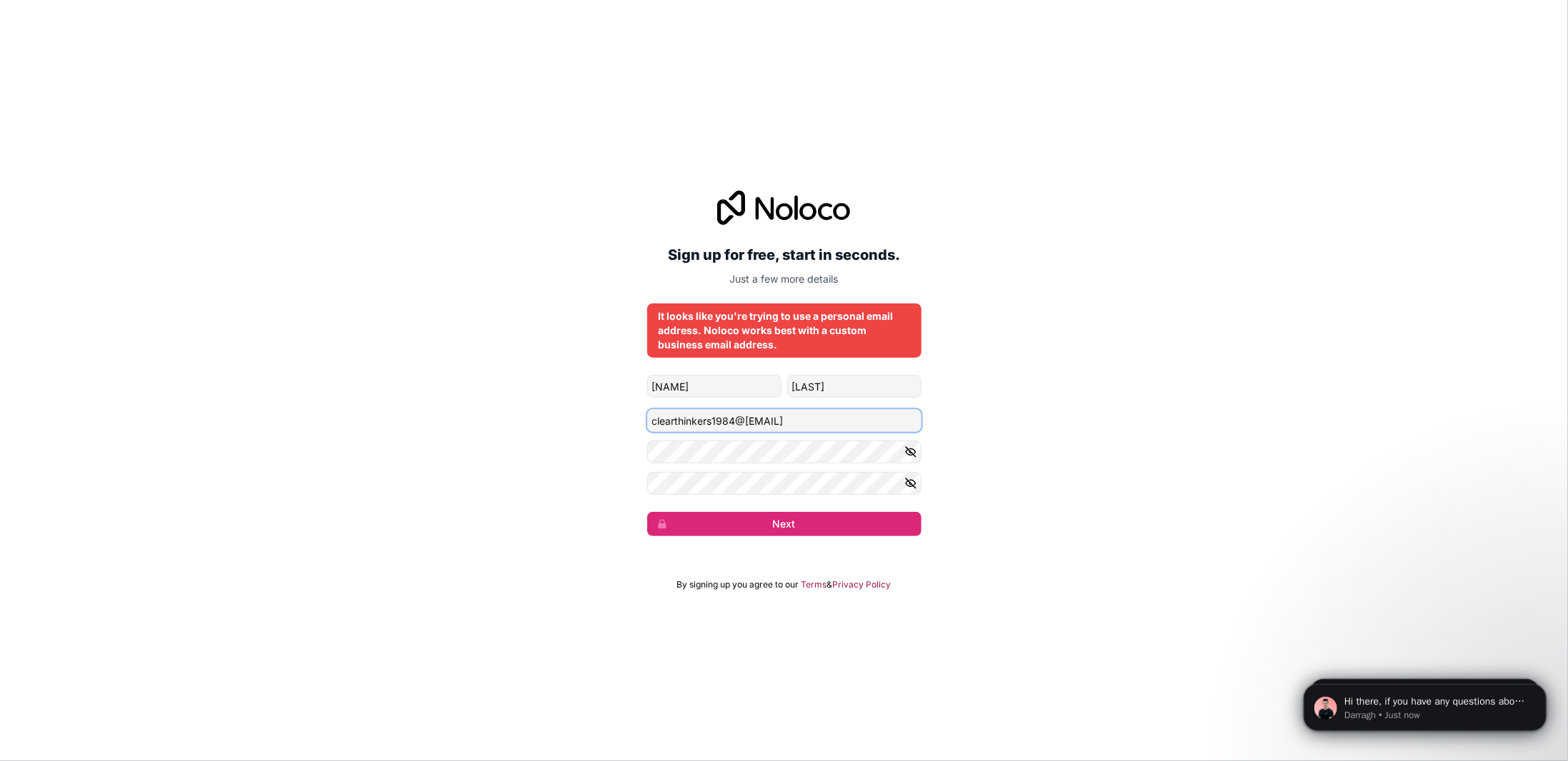 drag, startPoint x: 812, startPoint y: 425, endPoint x: 598, endPoint y: 421, distance: 214.0374 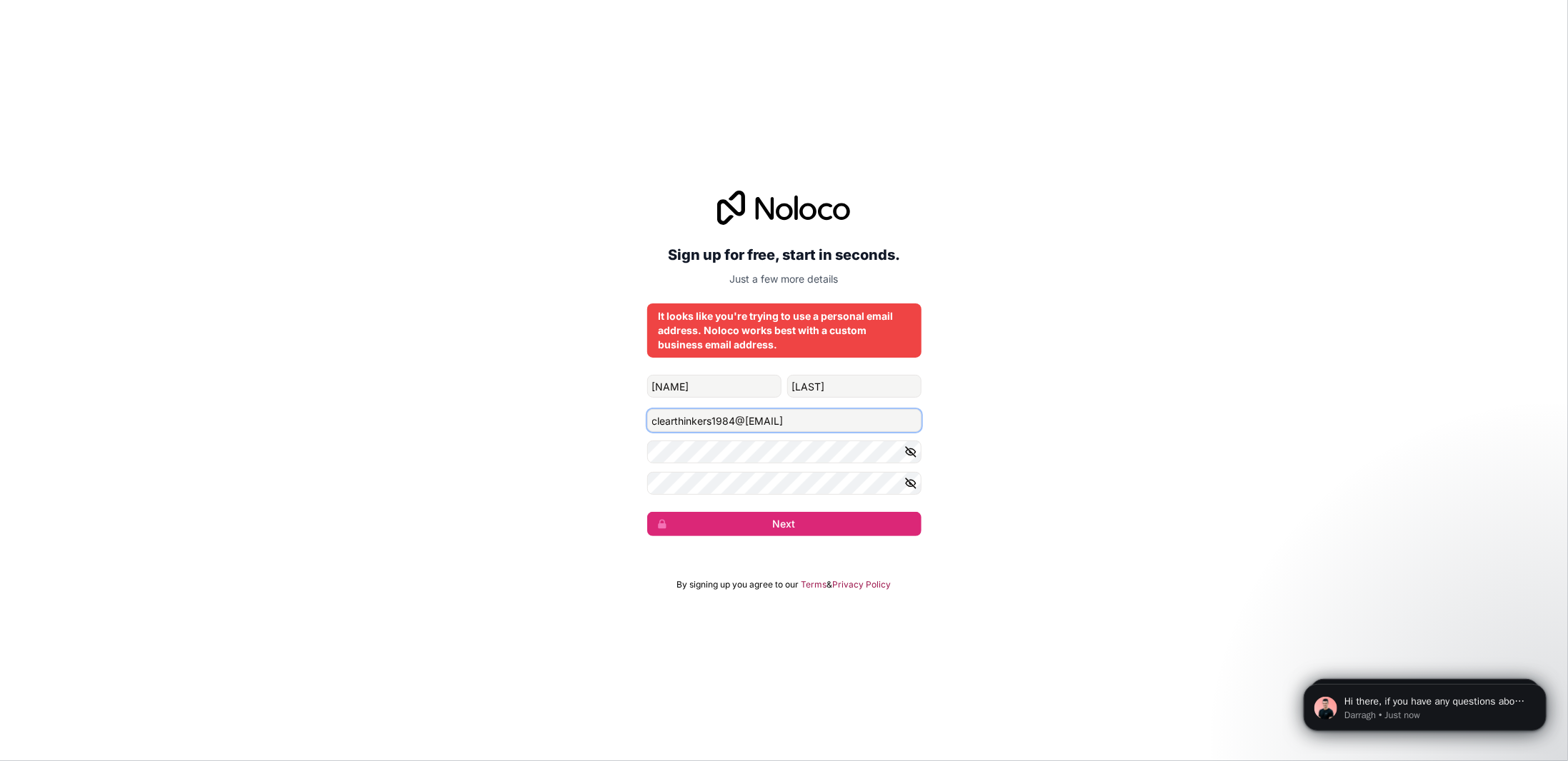 click on "Sign up for free, start in seconds. Just a few more details It looks like you're trying to use a personal email address. Noloco works best with a custom business email address. [NAME] [LAST] [EMAIL] Next" at bounding box center [784, 363] 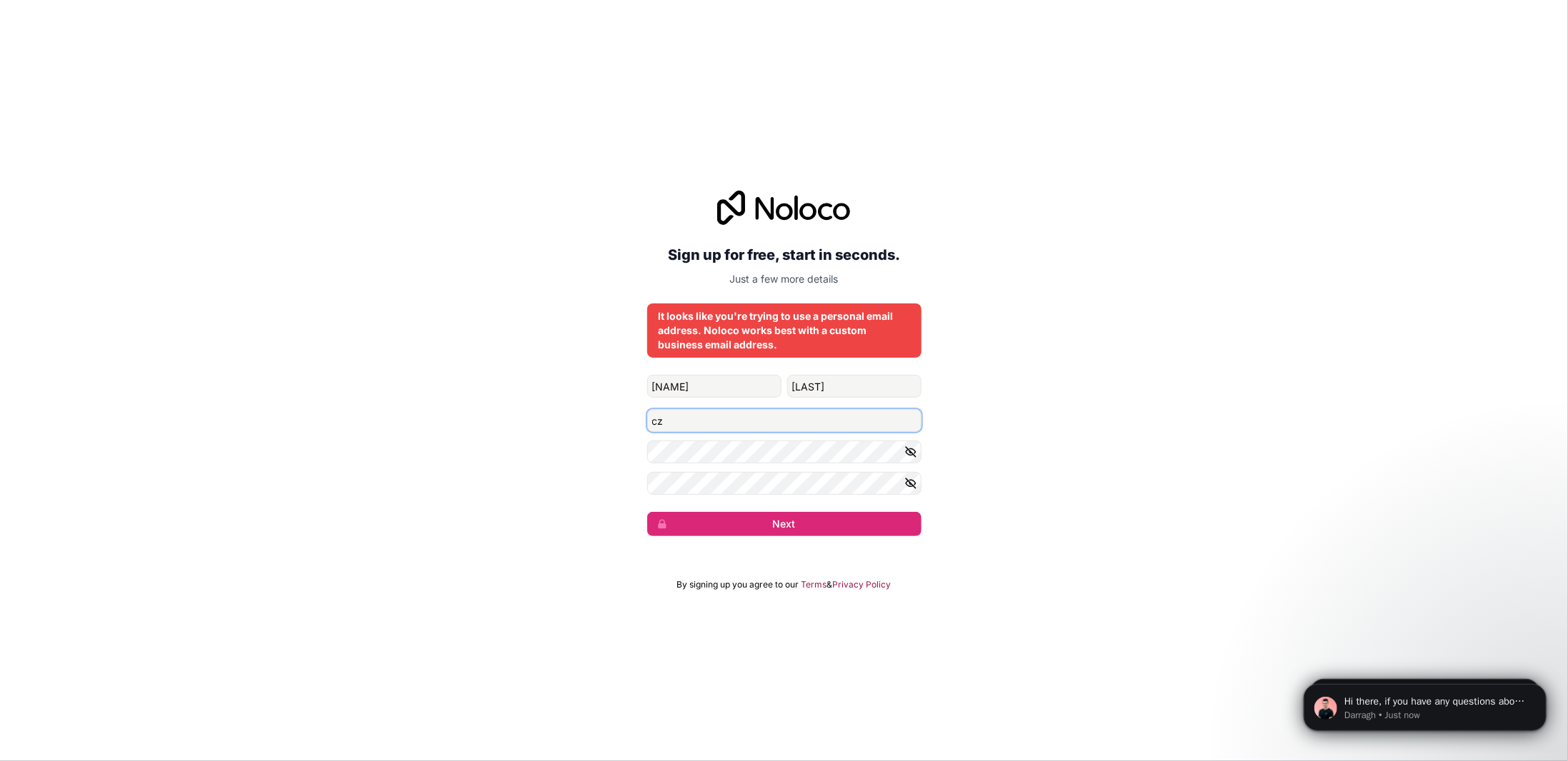 type on "czhou@[EMAIL]" 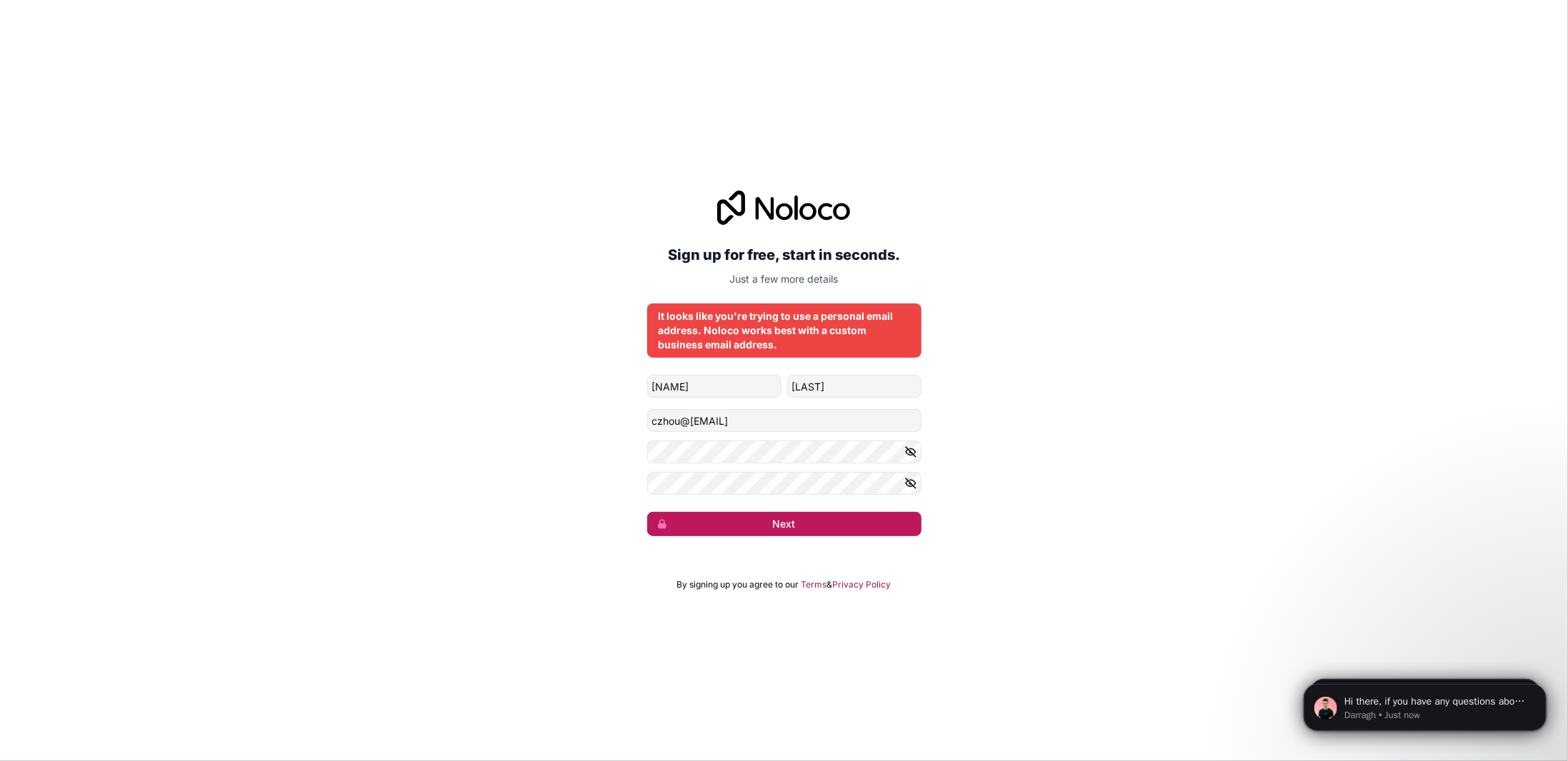 click on "Next" at bounding box center [784, 524] 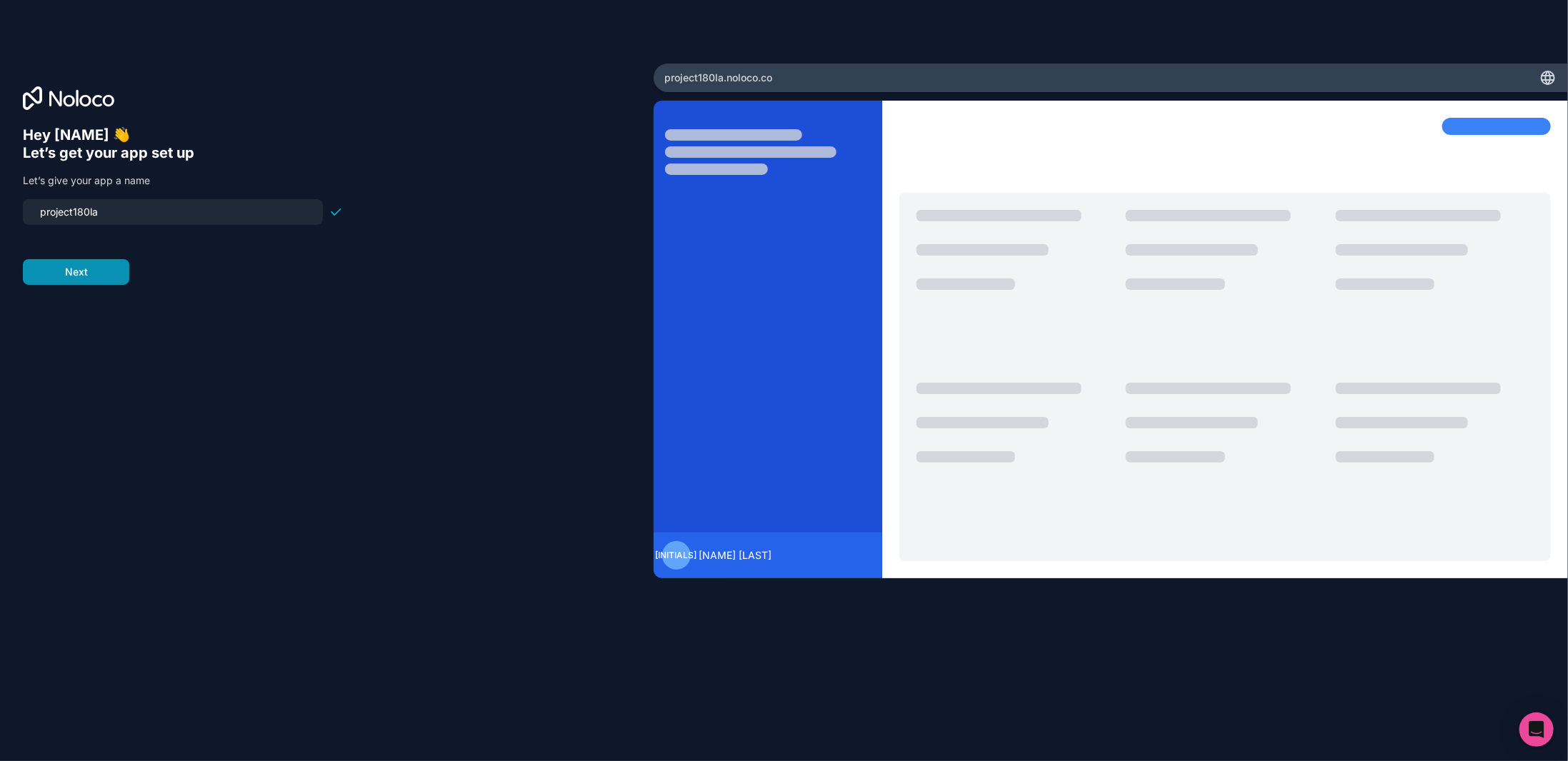 click on "Next" at bounding box center [76, 272] 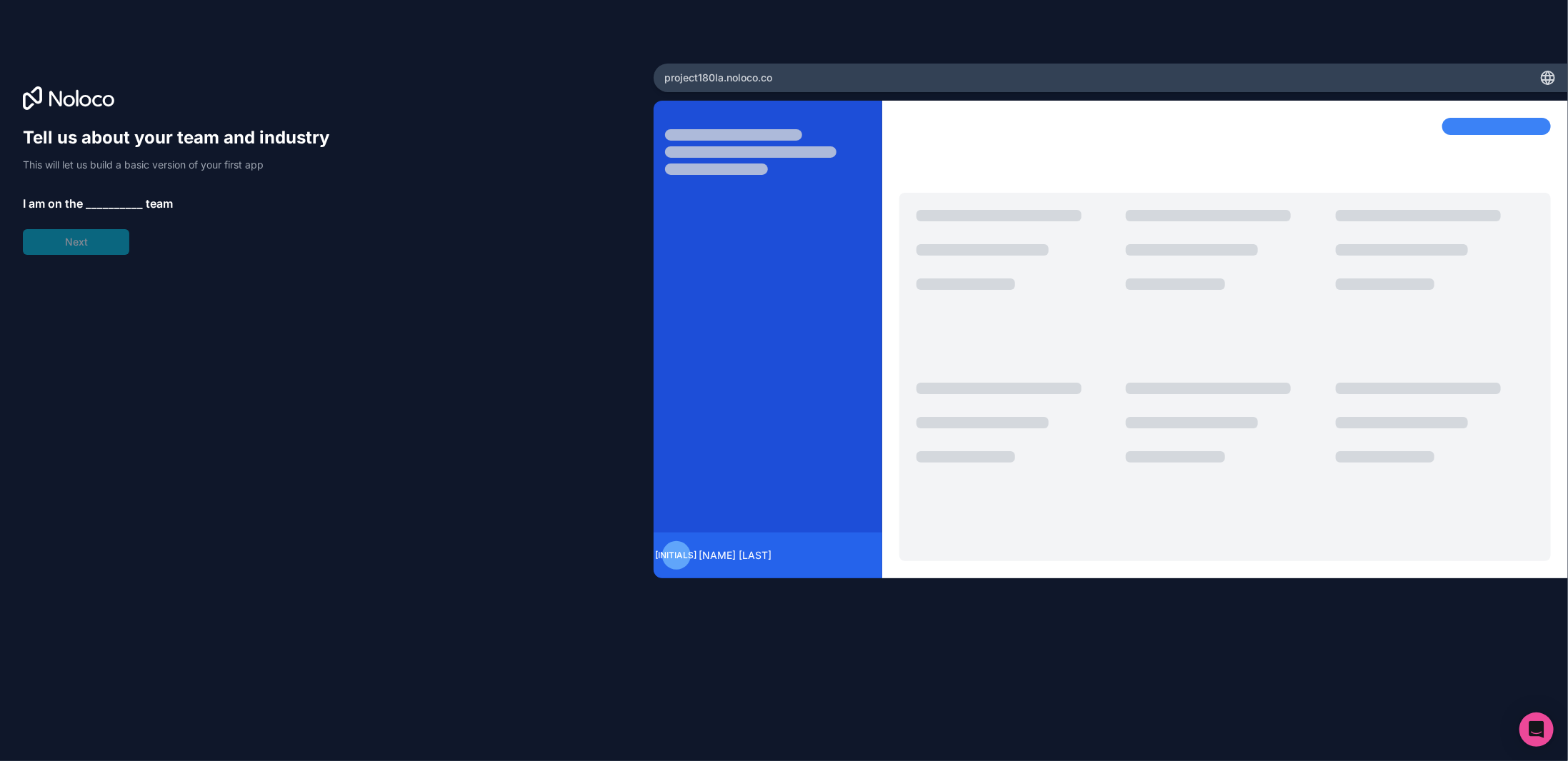 click on "__________" at bounding box center [114, 203] 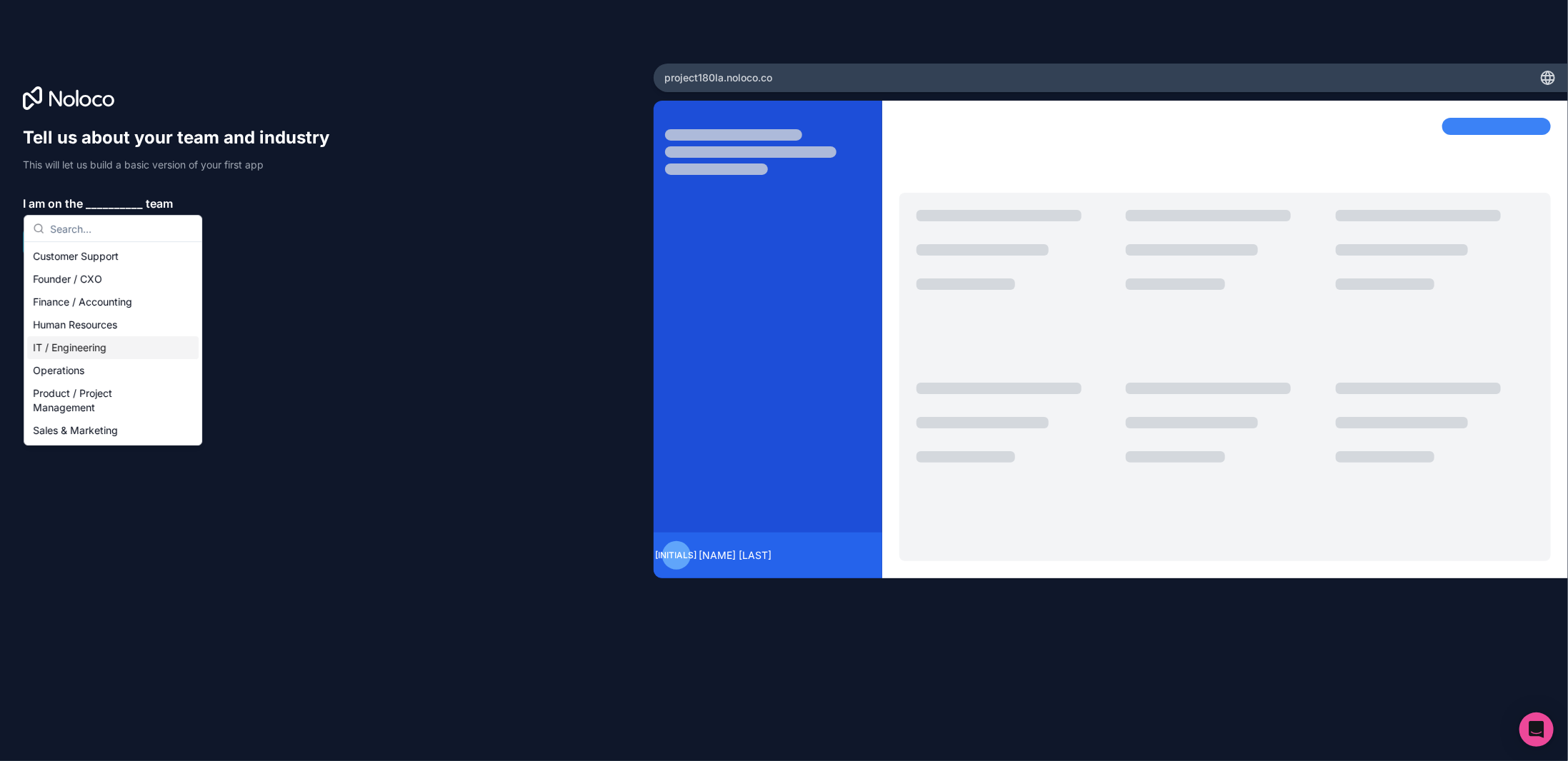 click on "IT / Engineering" at bounding box center [113, 348] 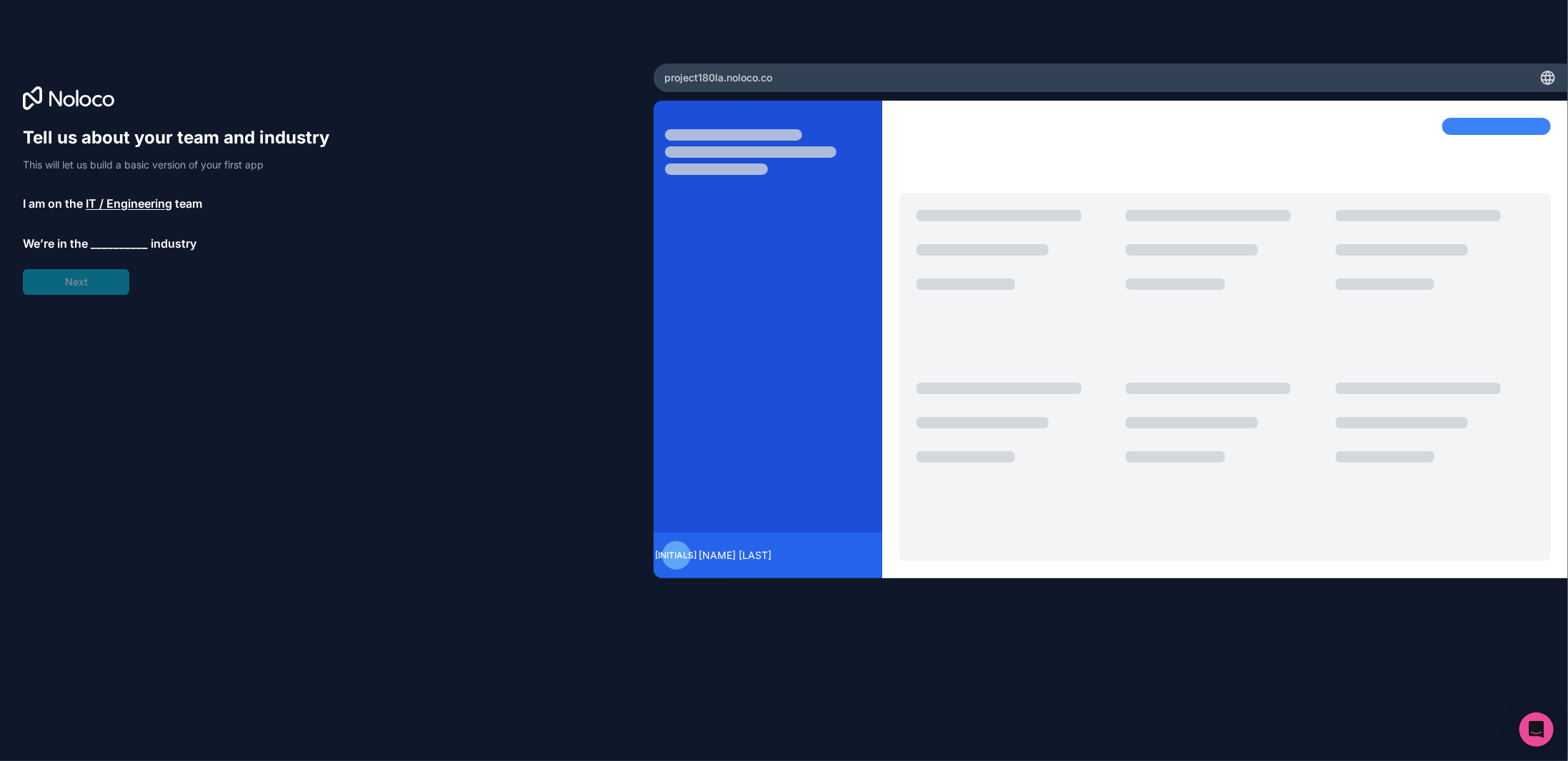 click on "__________" at bounding box center (119, 243) 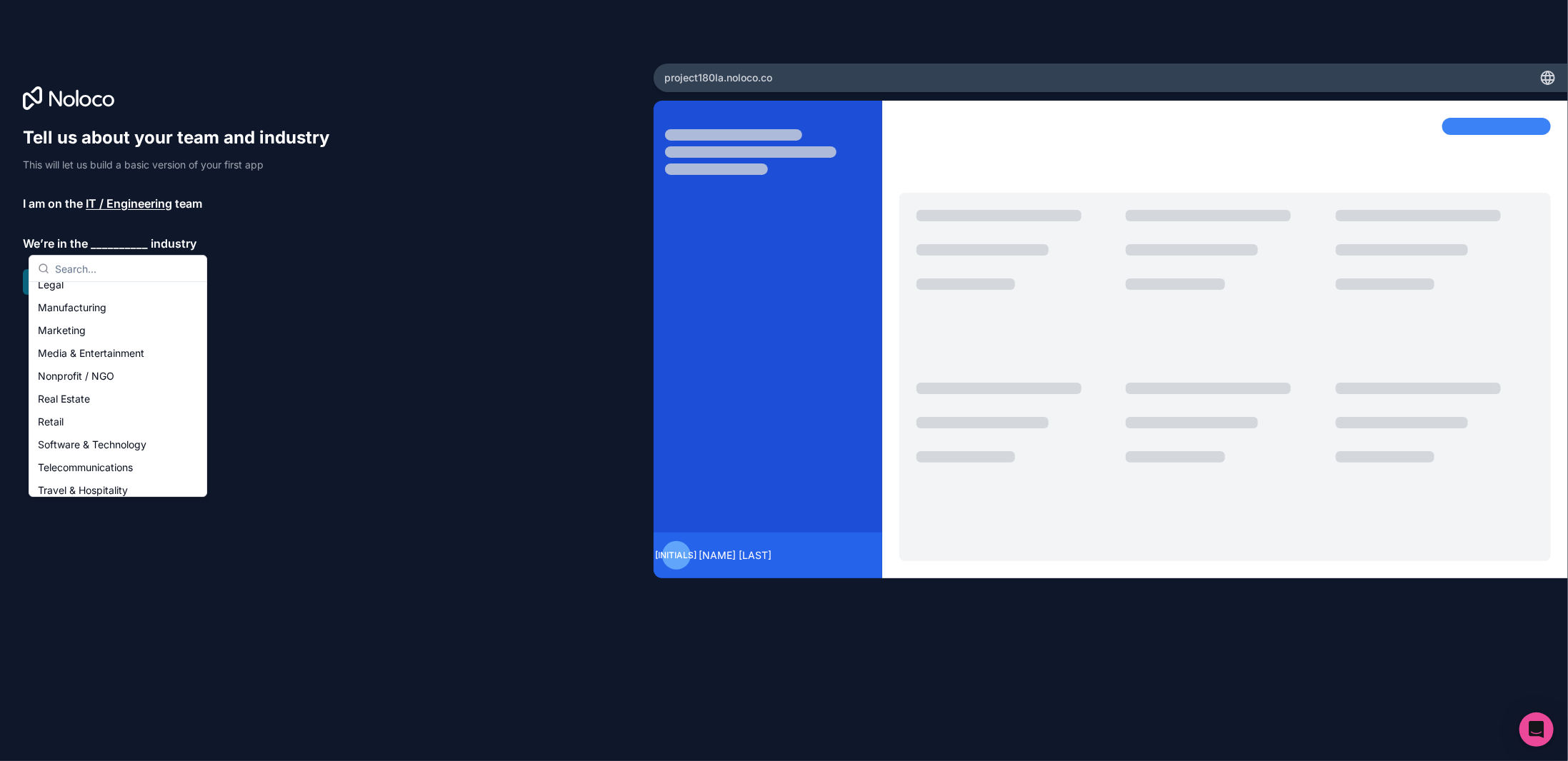 scroll, scrollTop: 214, scrollLeft: 0, axis: vertical 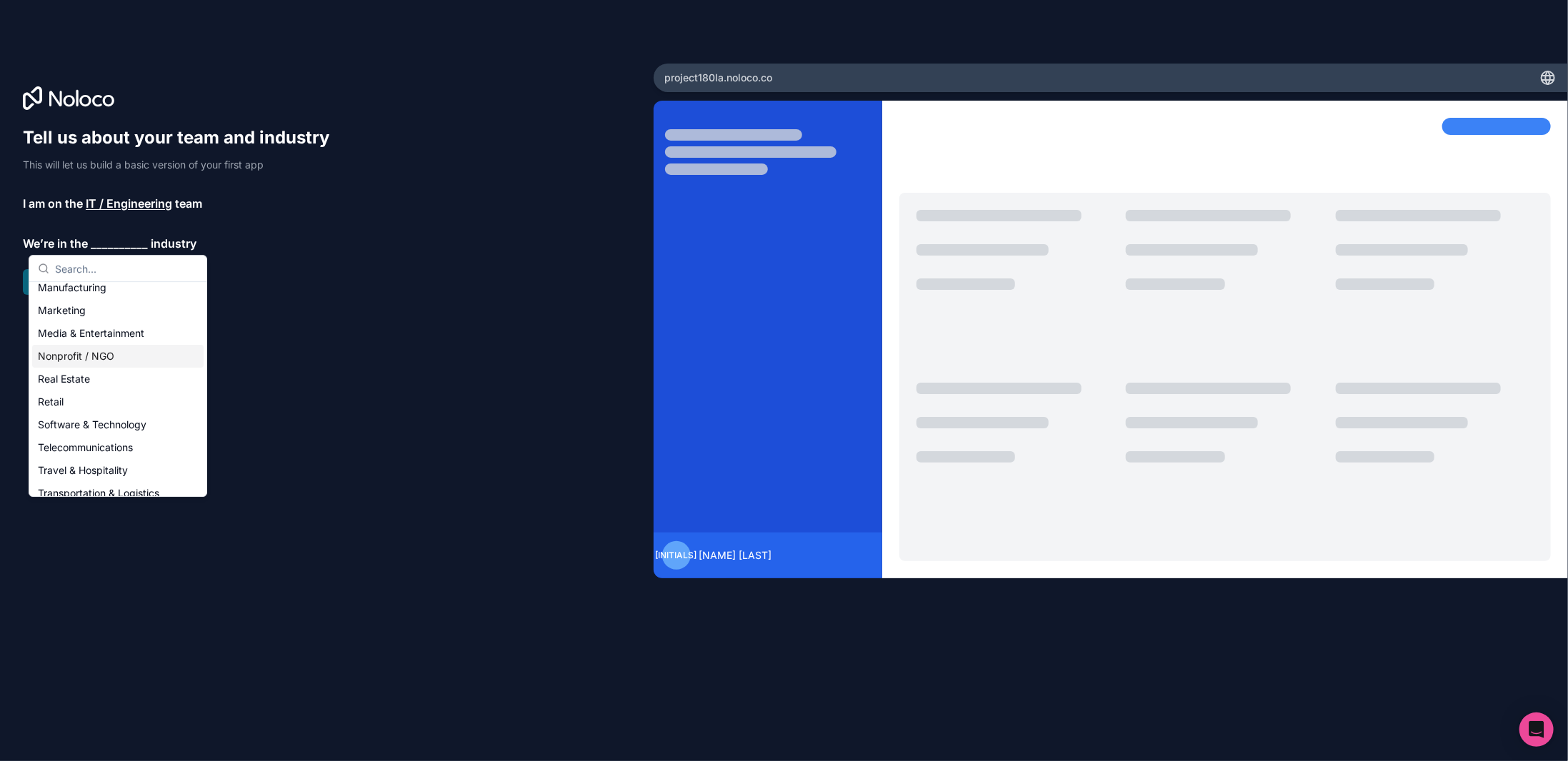 click on "Nonprofit / NGO" at bounding box center (118, 356) 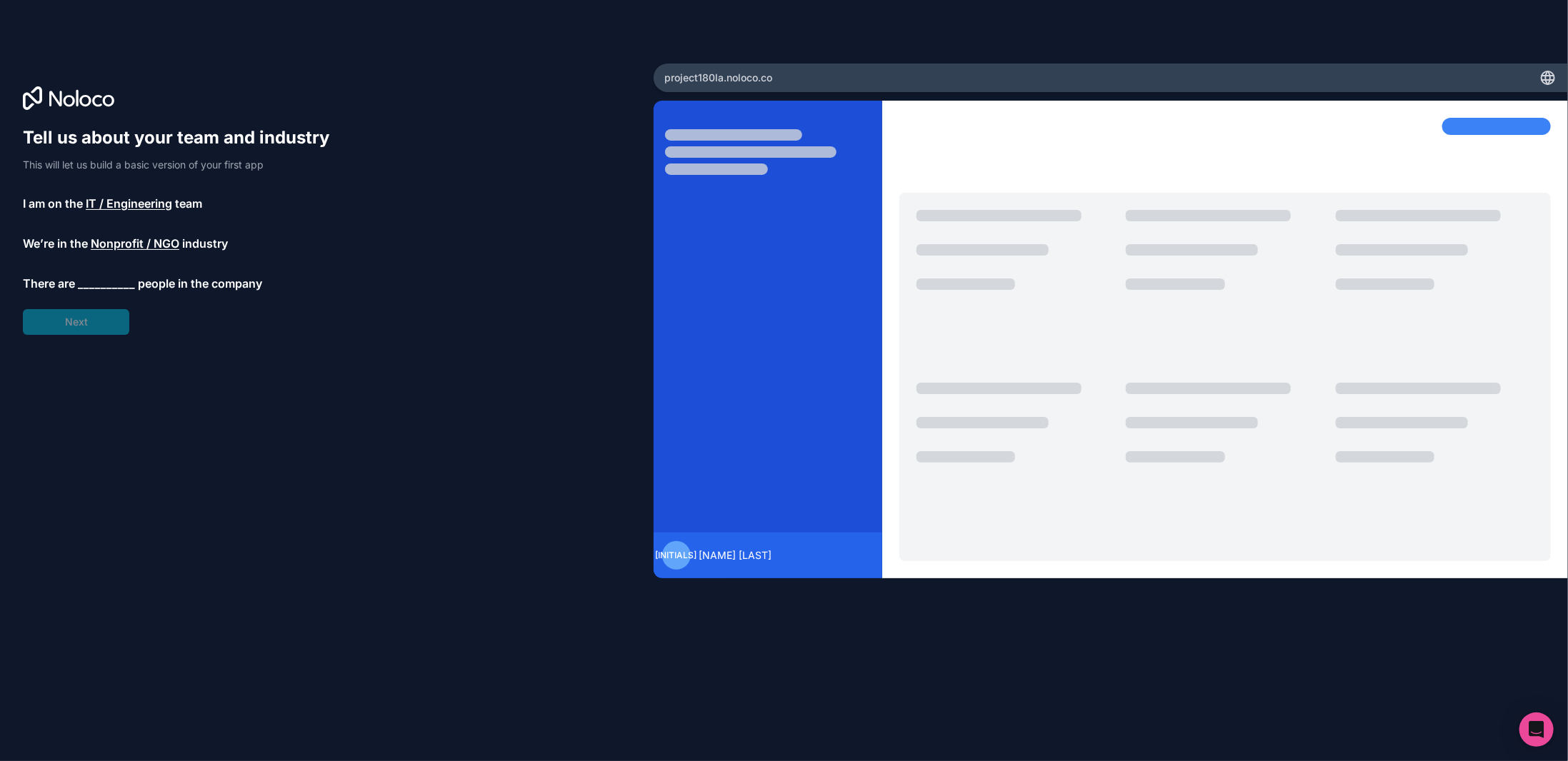 click on "__________" at bounding box center [106, 283] 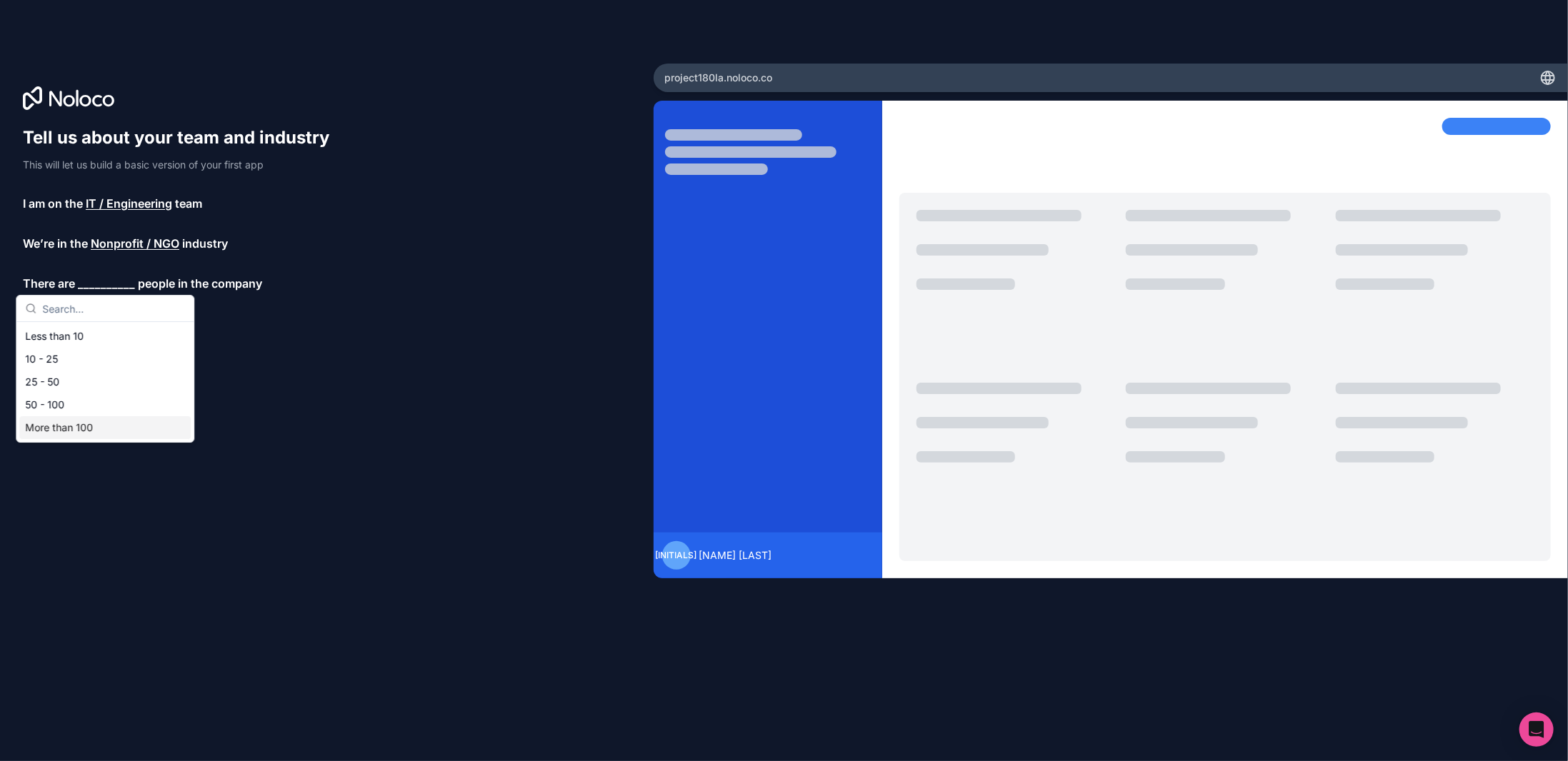 click on "More than 100" at bounding box center (105, 428) 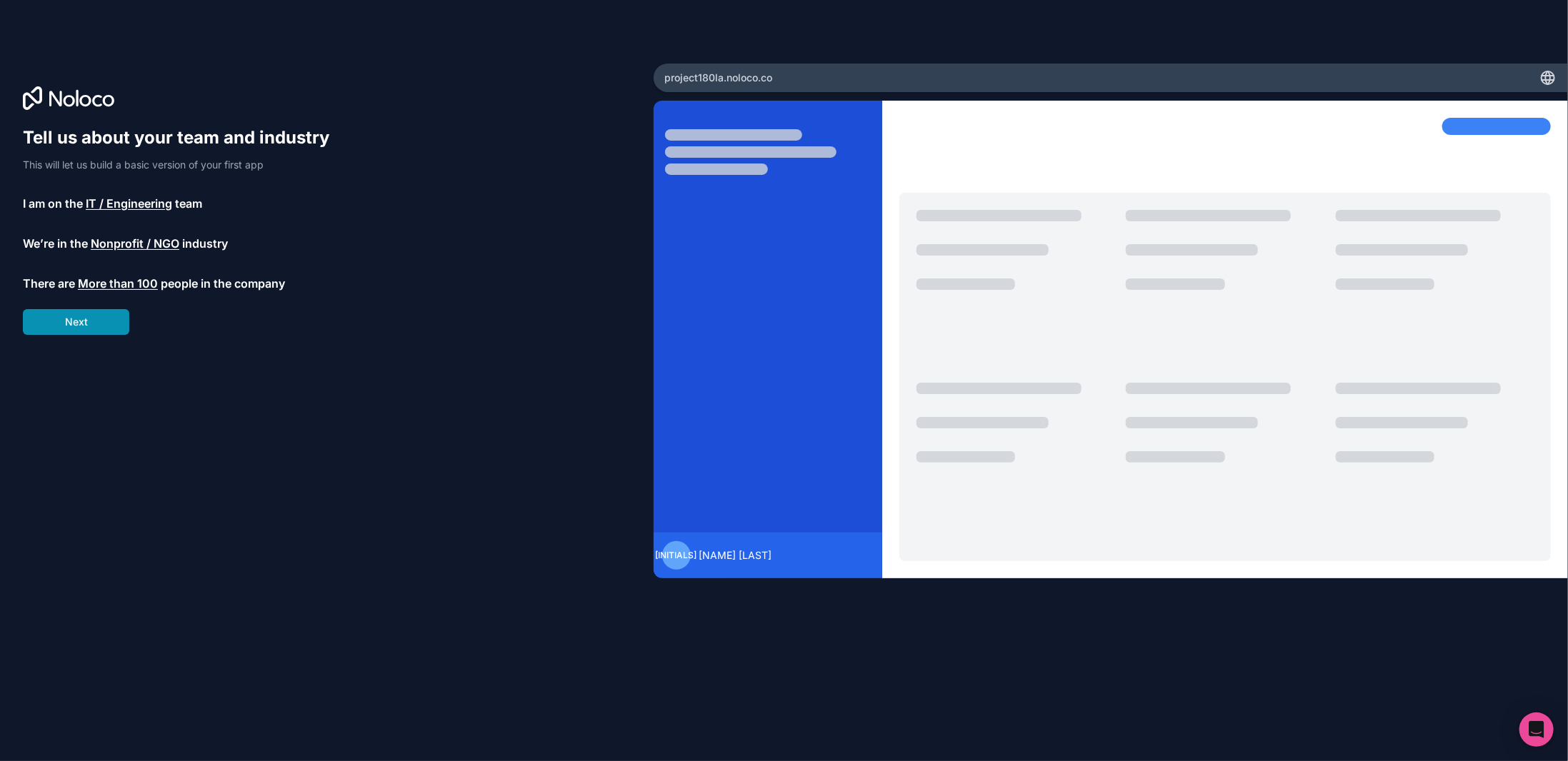 click on "Next" at bounding box center (76, 322) 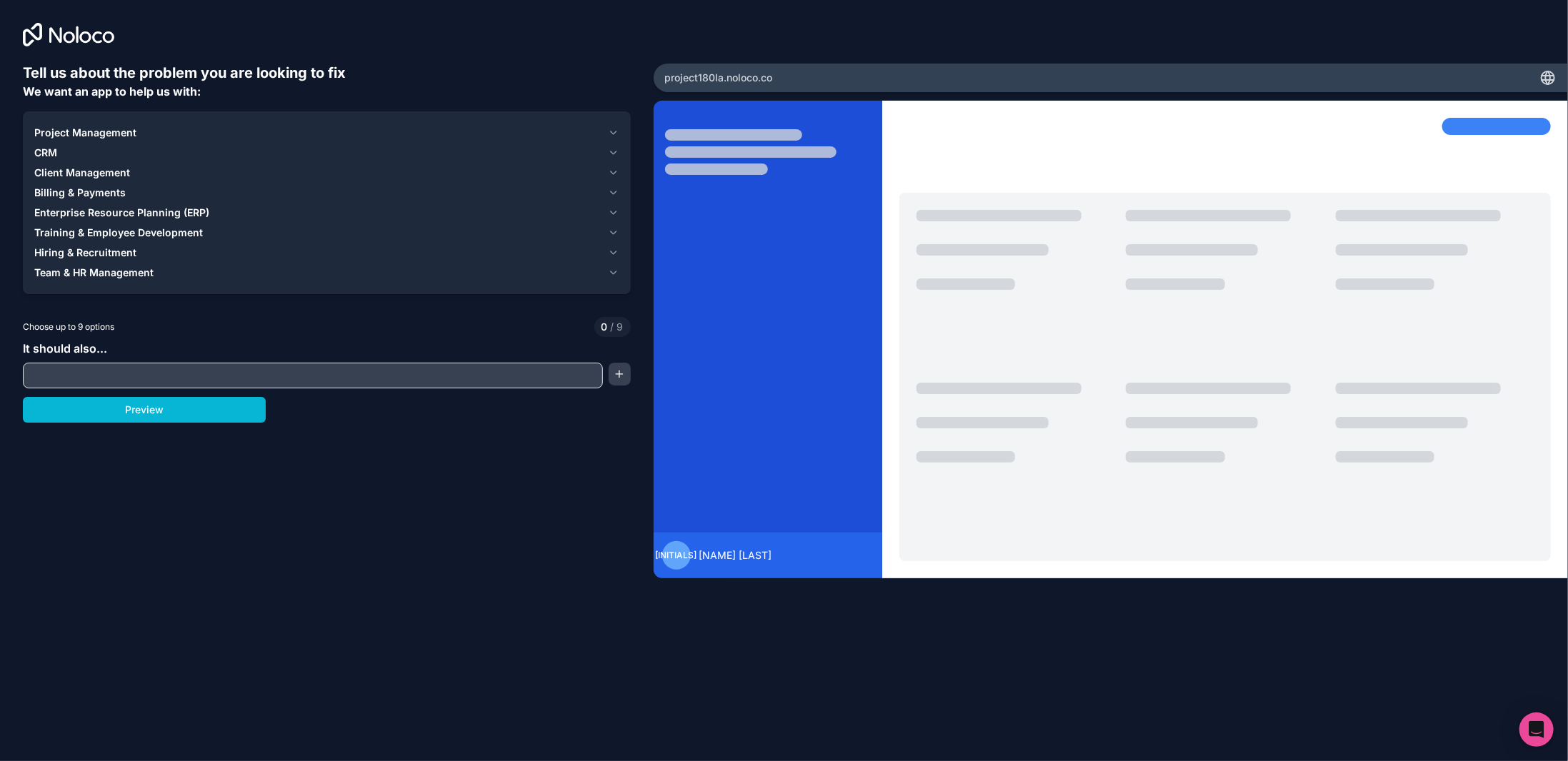 click on "CRM" at bounding box center (318, 153) 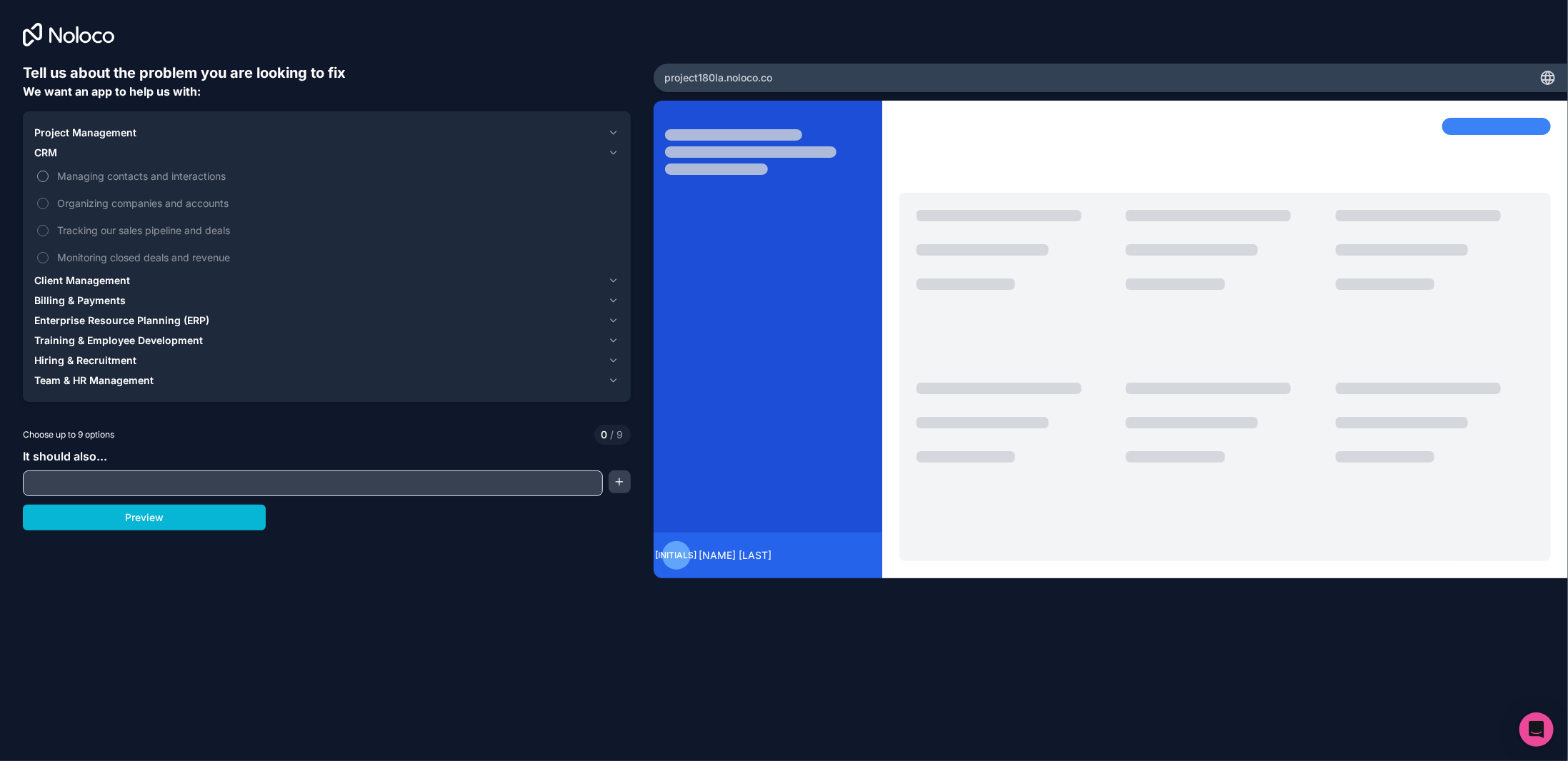 click on "Managing contacts and interactions" at bounding box center (43, 176) 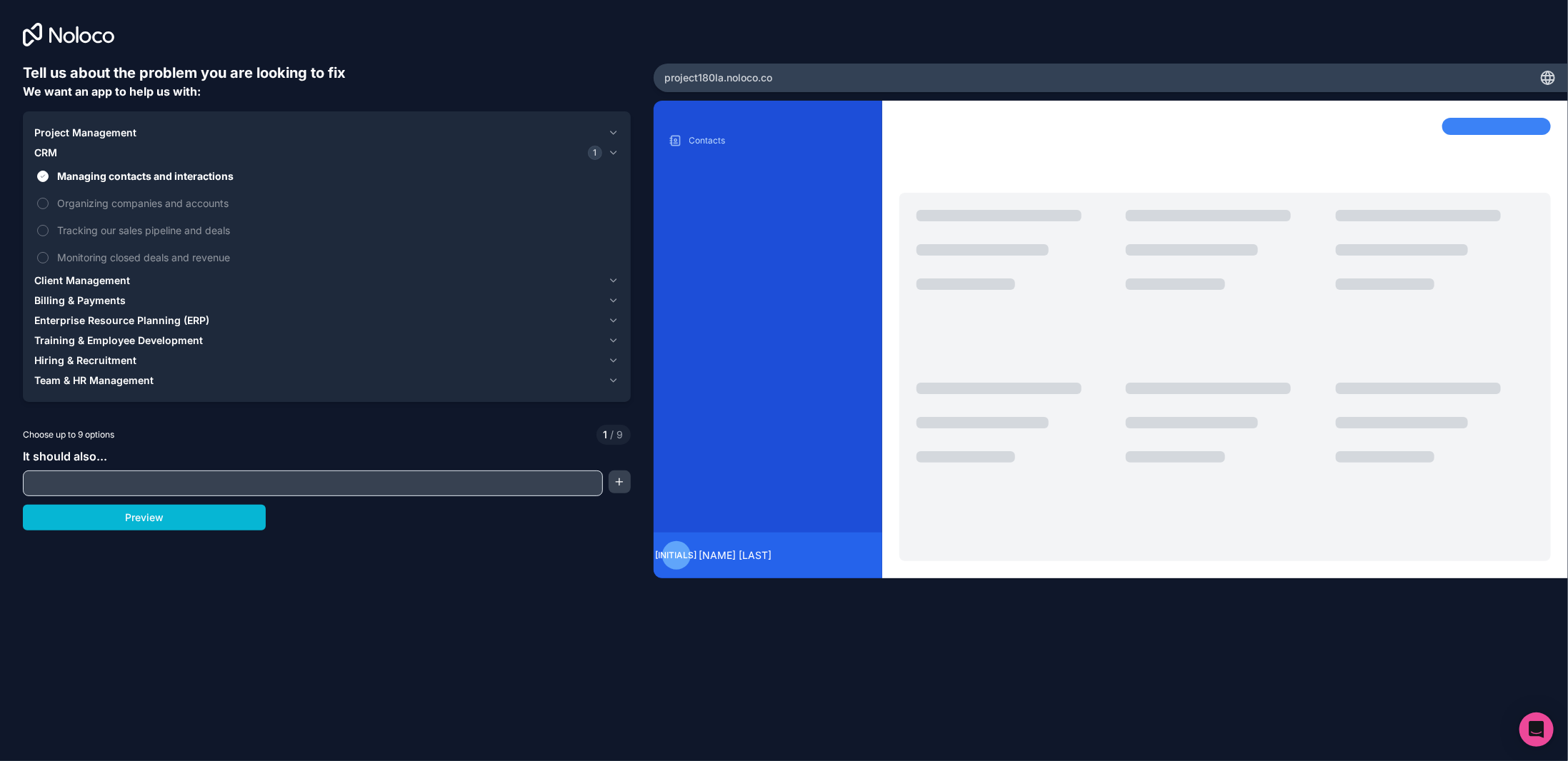 click 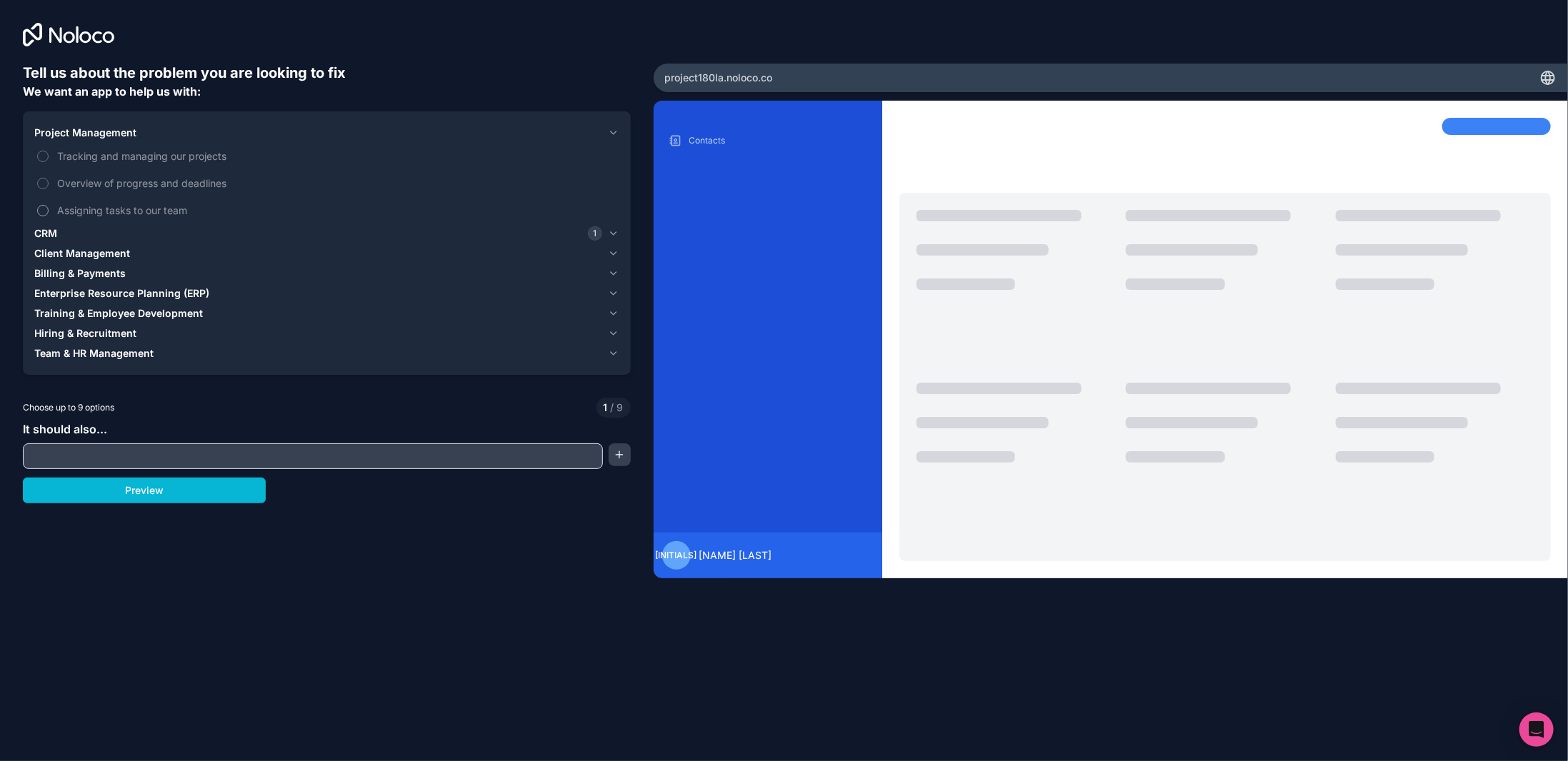 click on "Assigning tasks to our team" at bounding box center [326, 210] 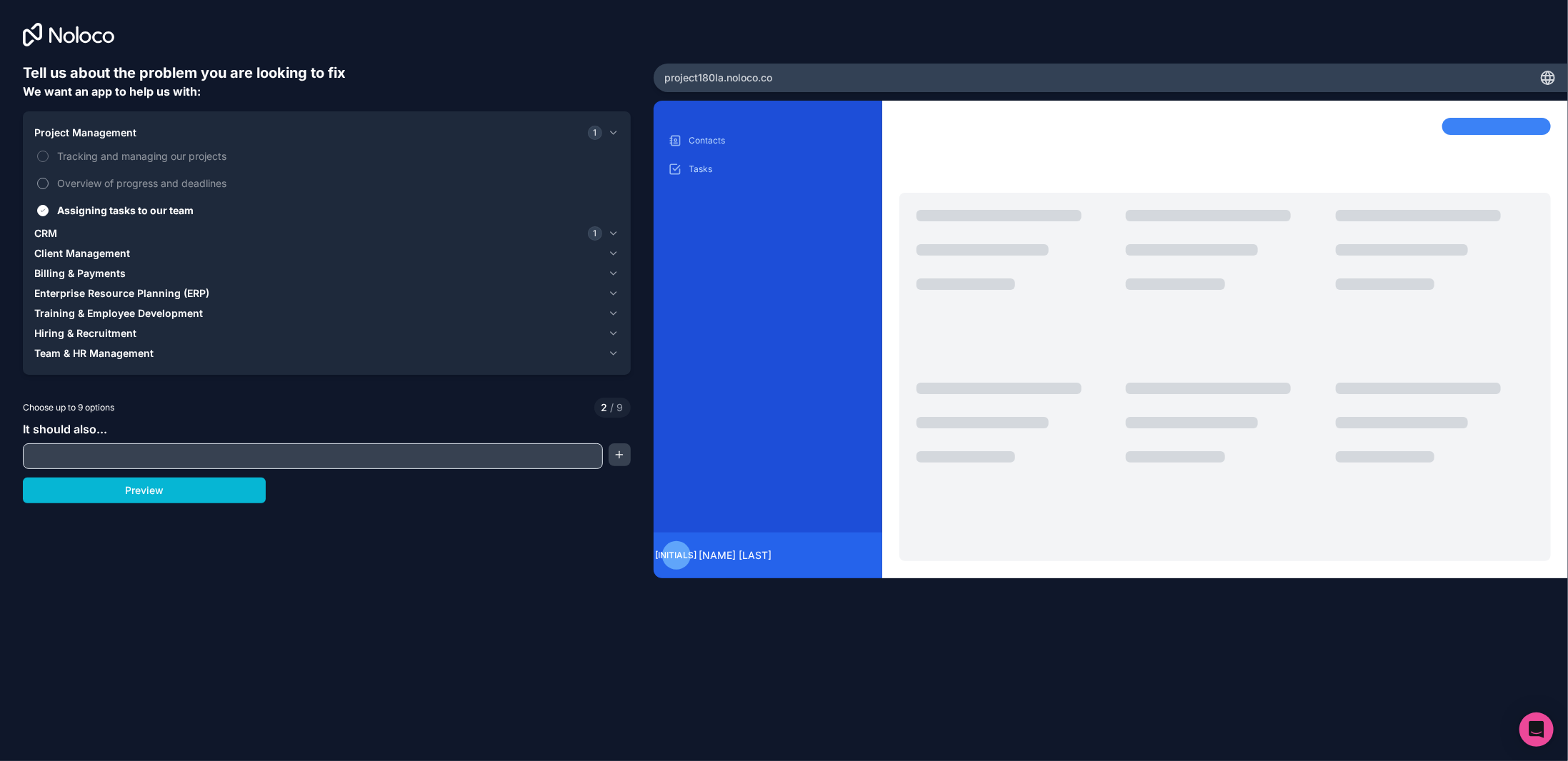 click on "Overview of progress and deadlines" at bounding box center (43, 183) 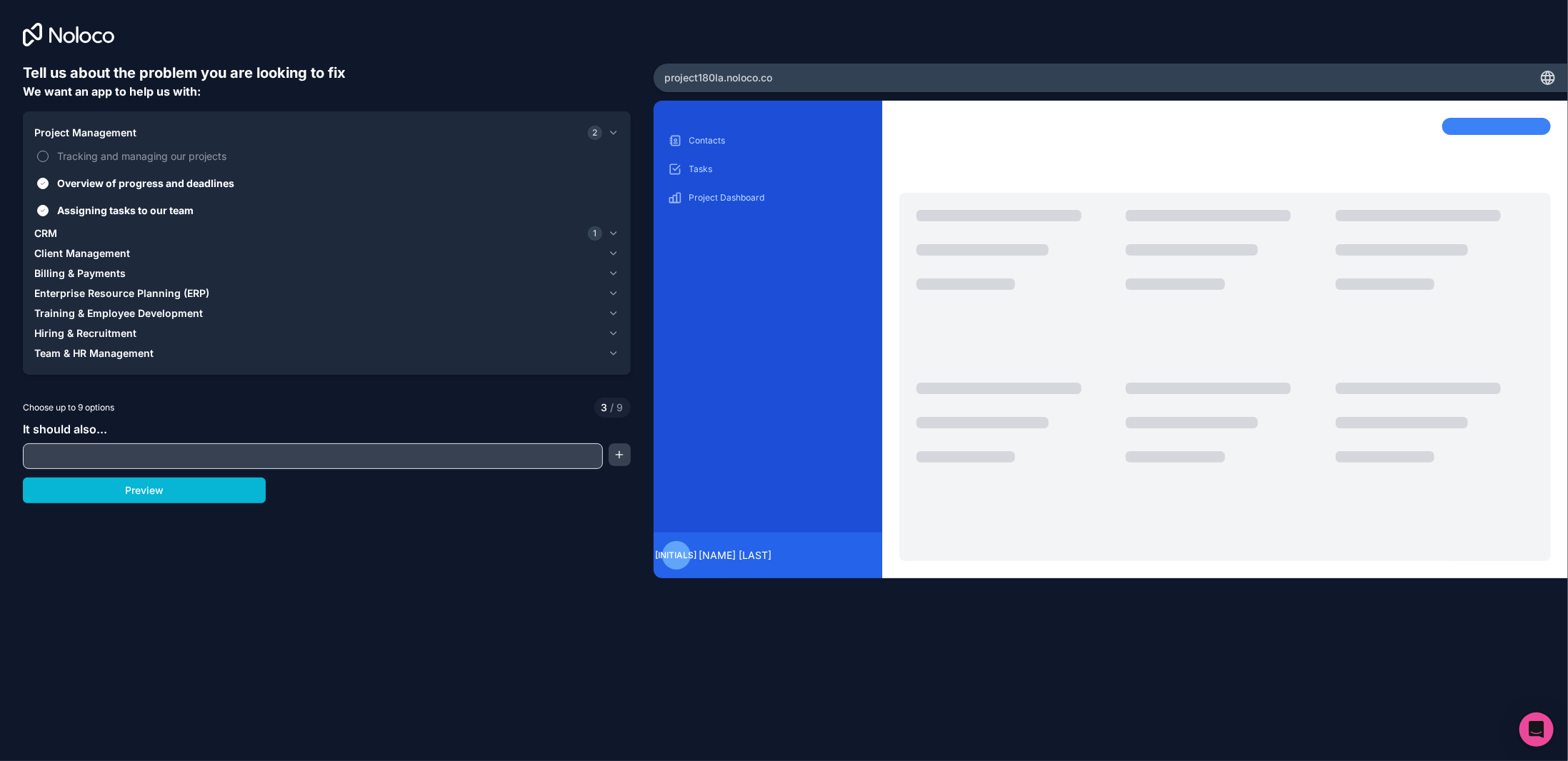 click on "Tracking and managing our projects" at bounding box center [43, 156] 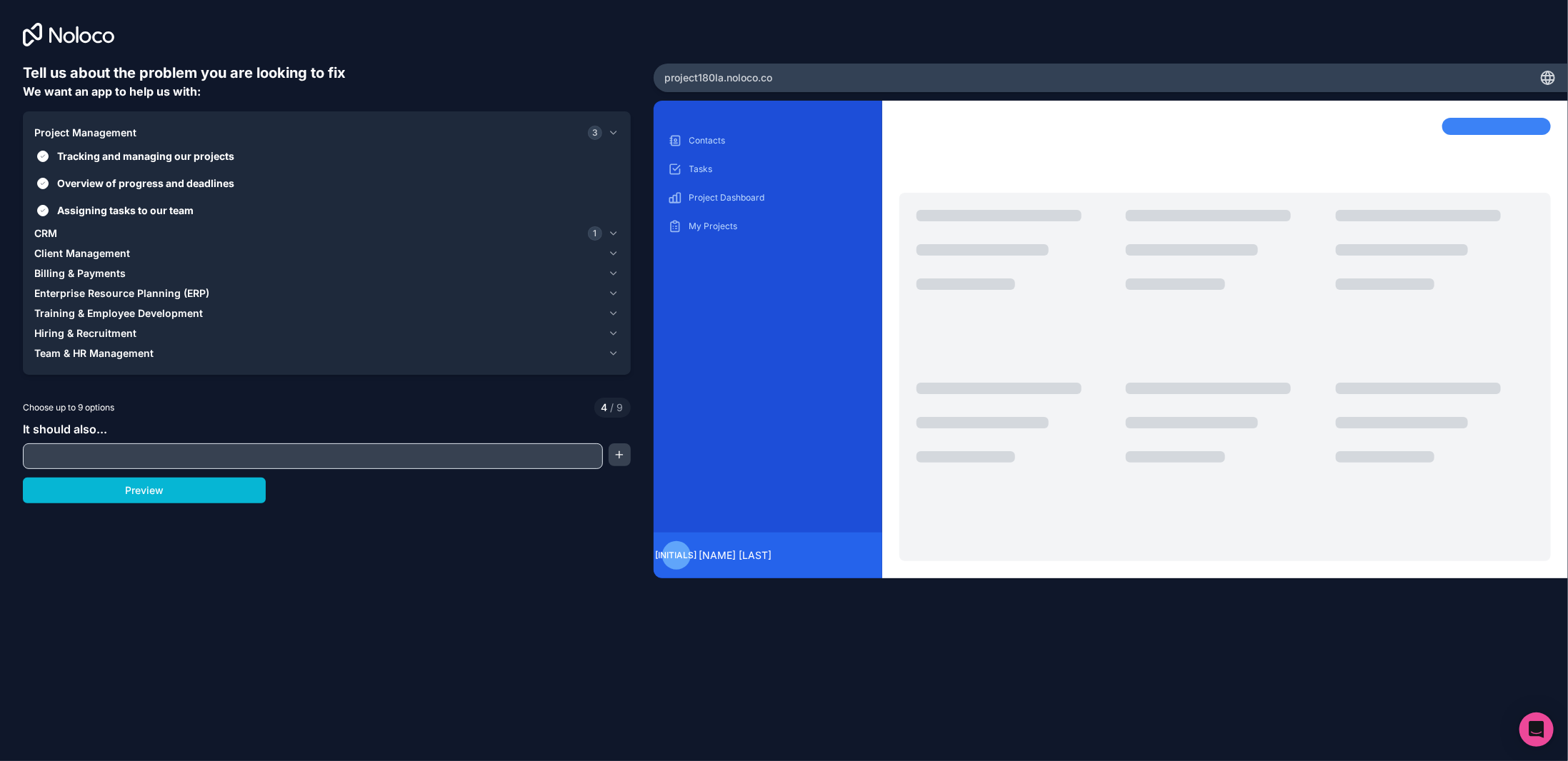 click 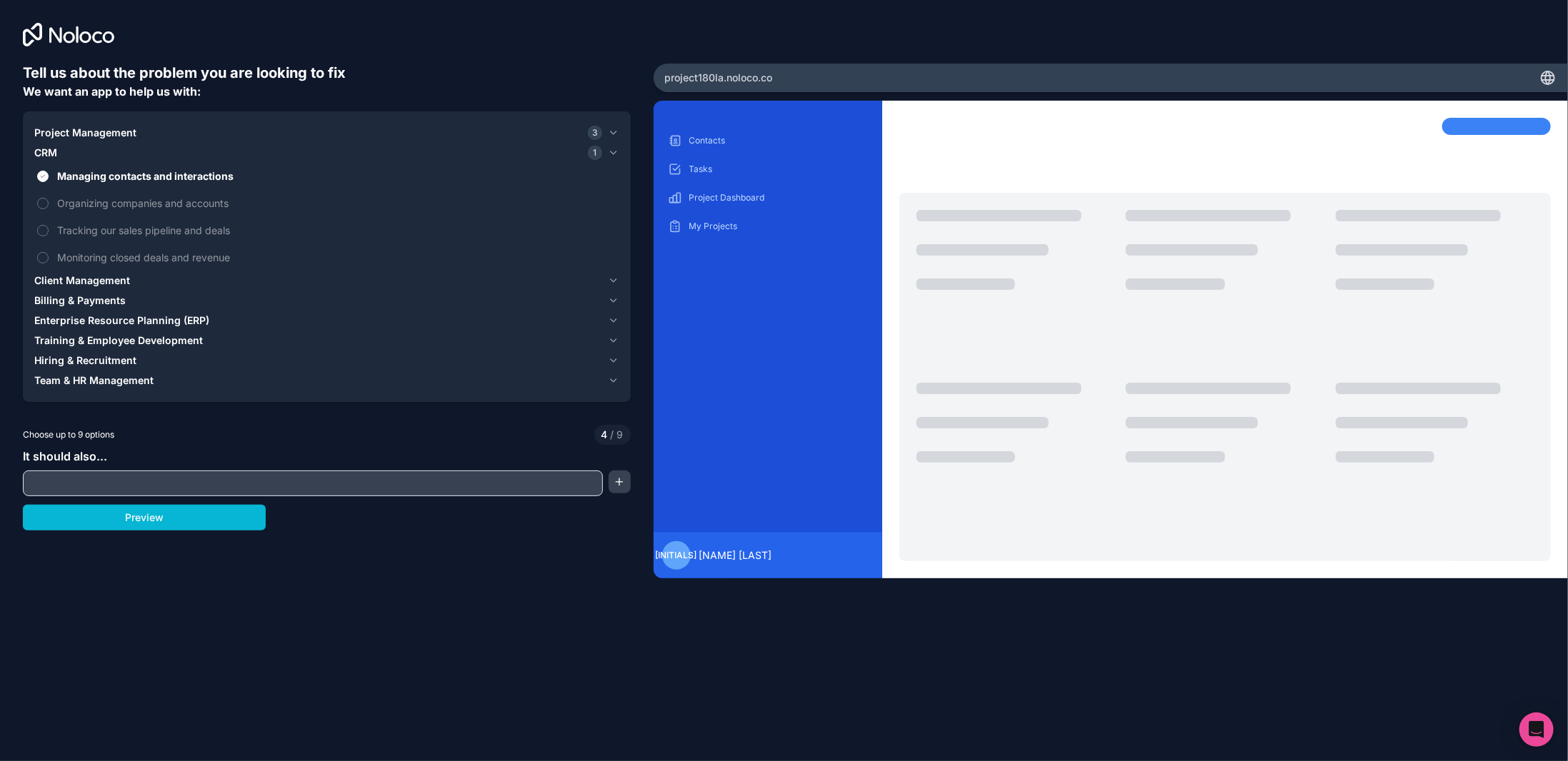 click on "Client Management" at bounding box center [326, 281] 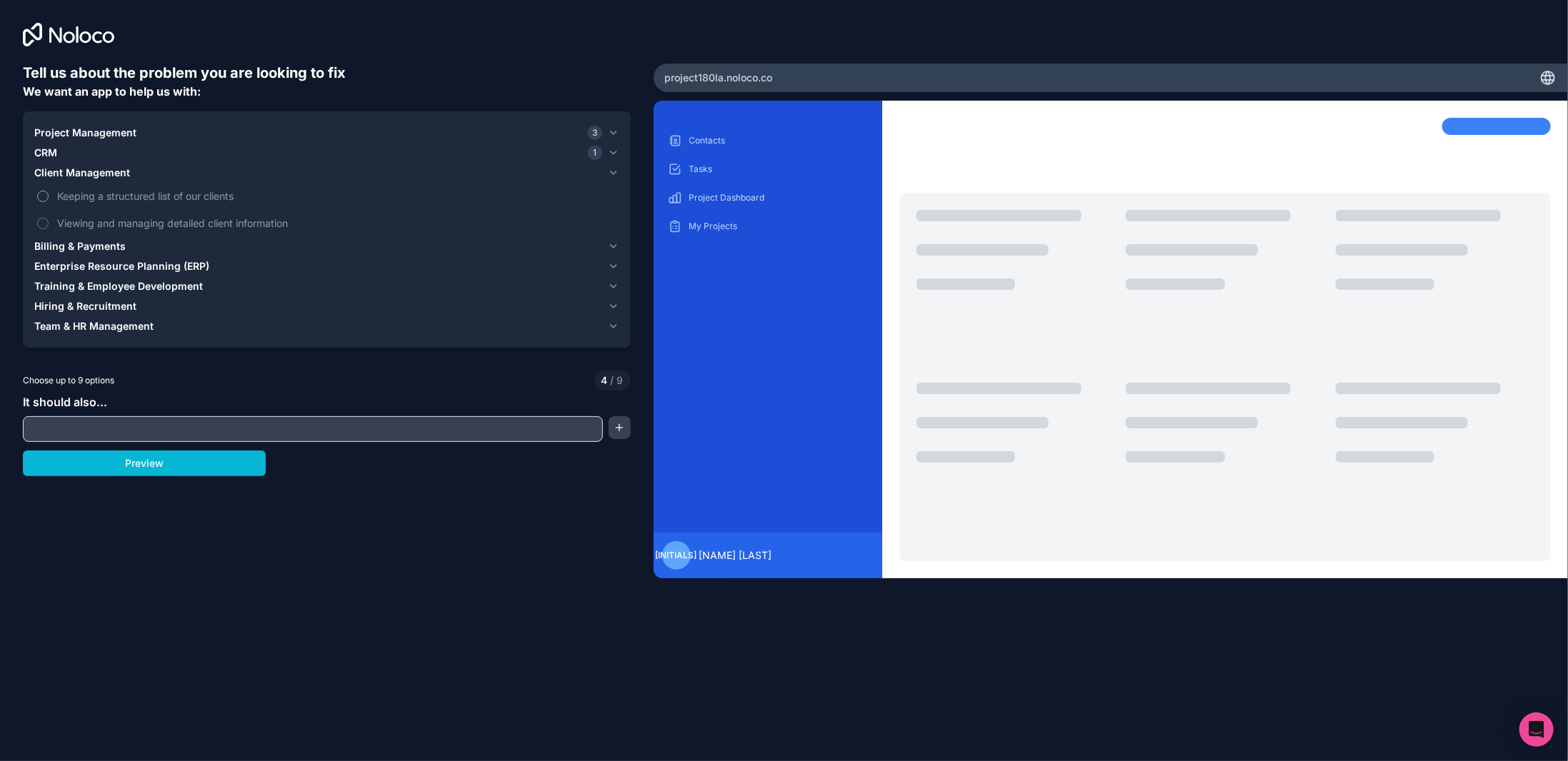 click on "Keeping a structured list of our clients" at bounding box center [43, 196] 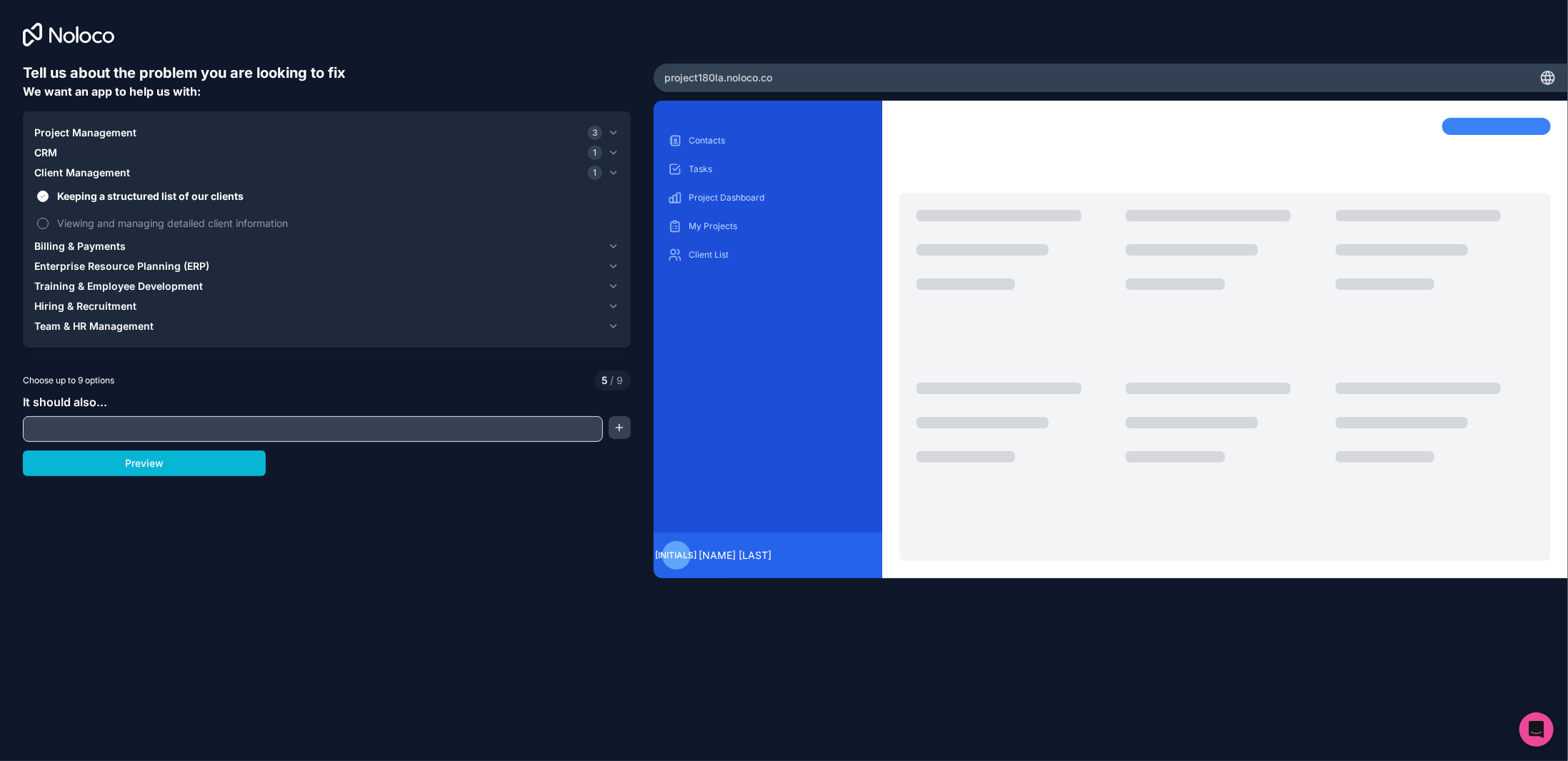 click on "Viewing and managing detailed client information" at bounding box center (43, 223) 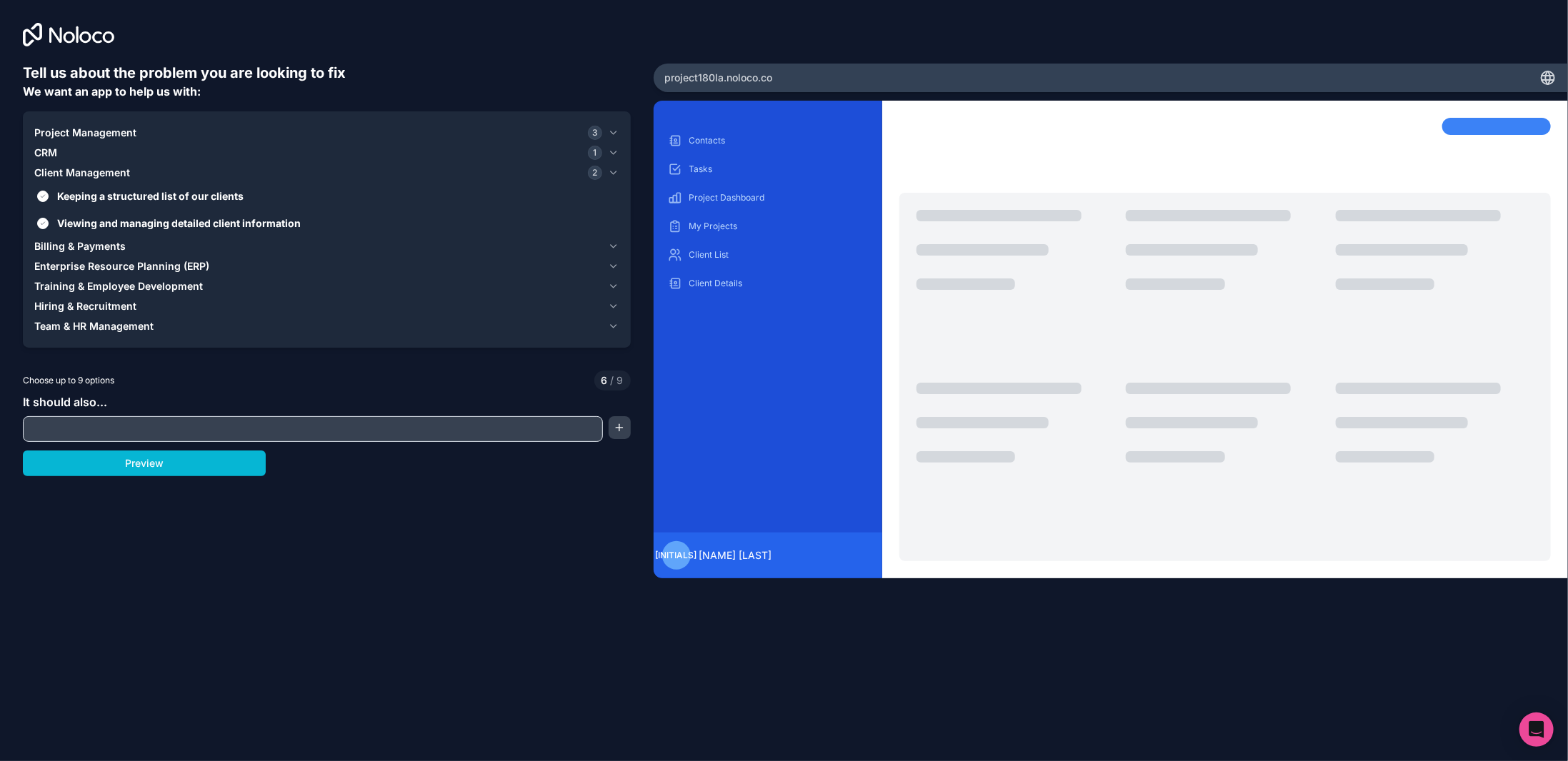 click 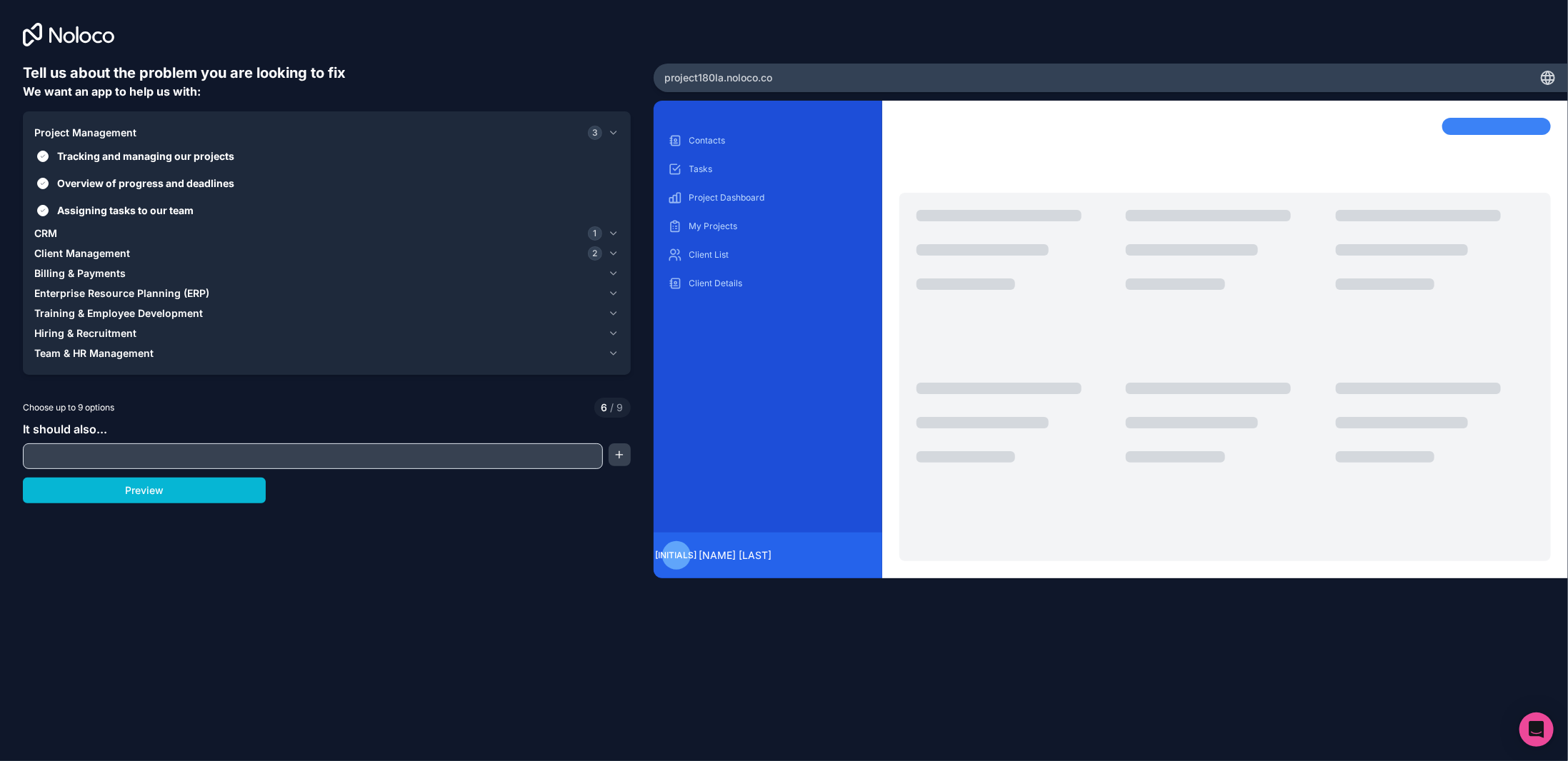 click on "CRM 1" at bounding box center [318, 233] 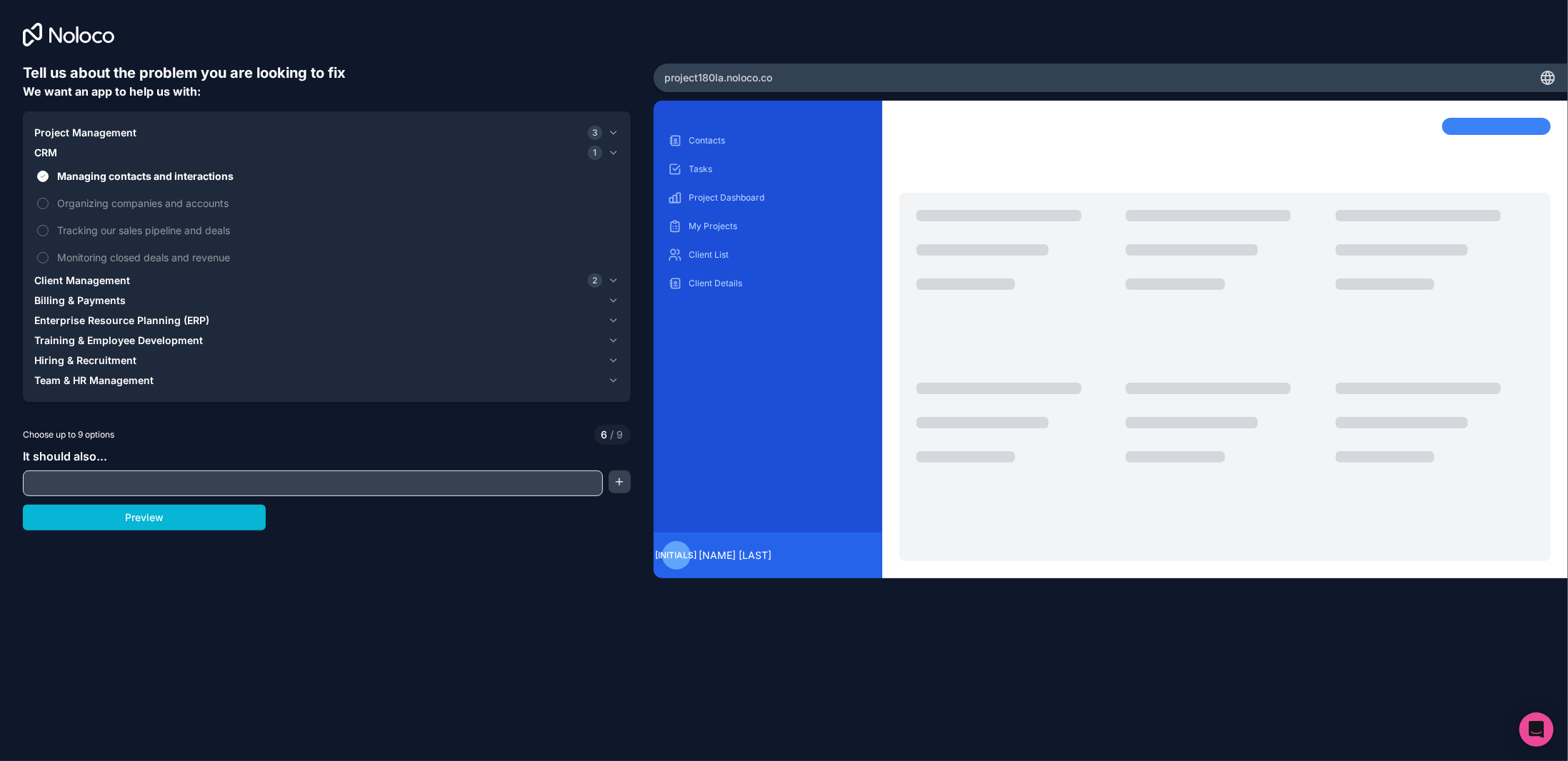 click on "Client Management 2" at bounding box center (318, 281) 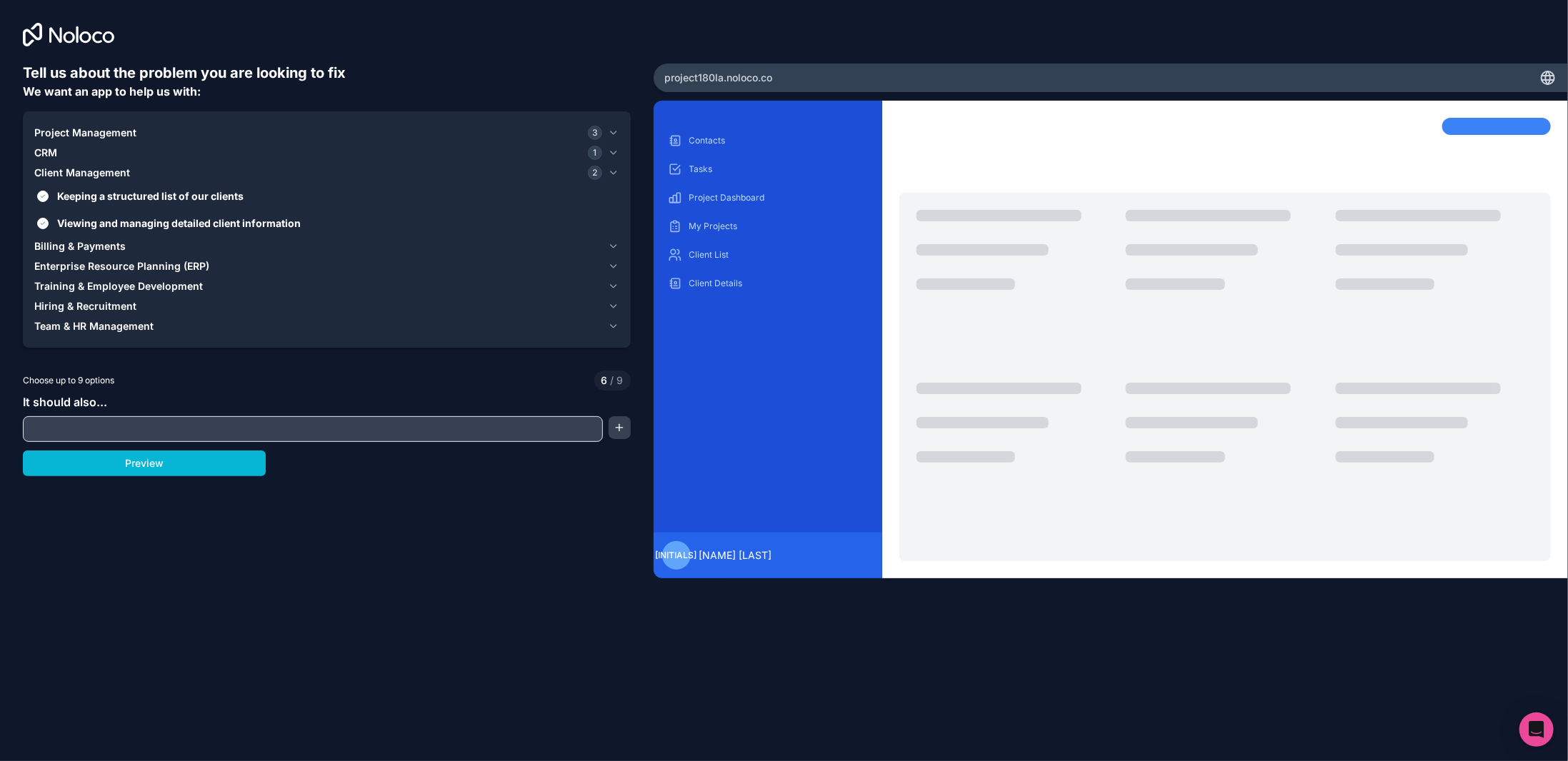 click at bounding box center [313, 429] 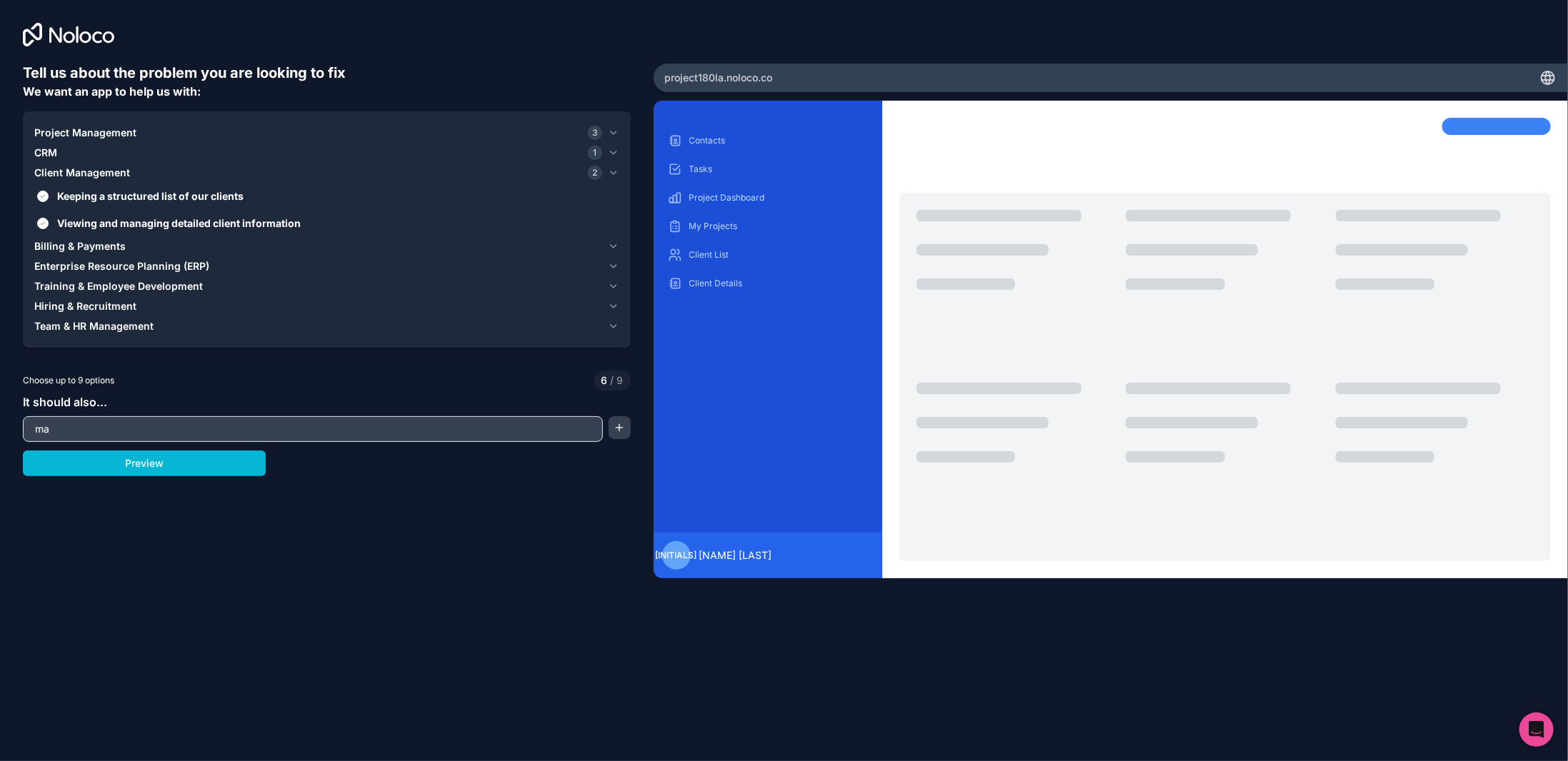 type on "m" 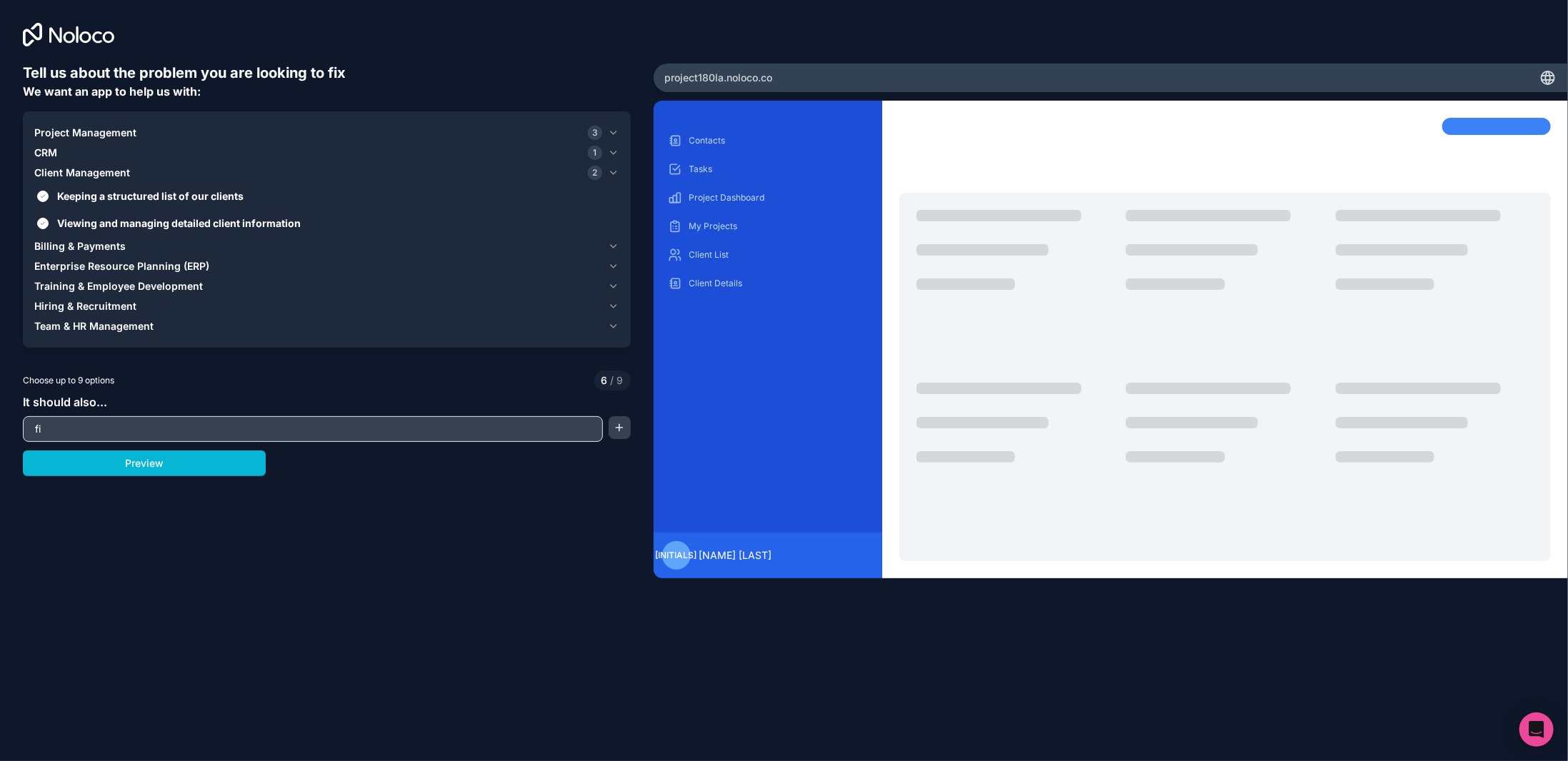 type on "f" 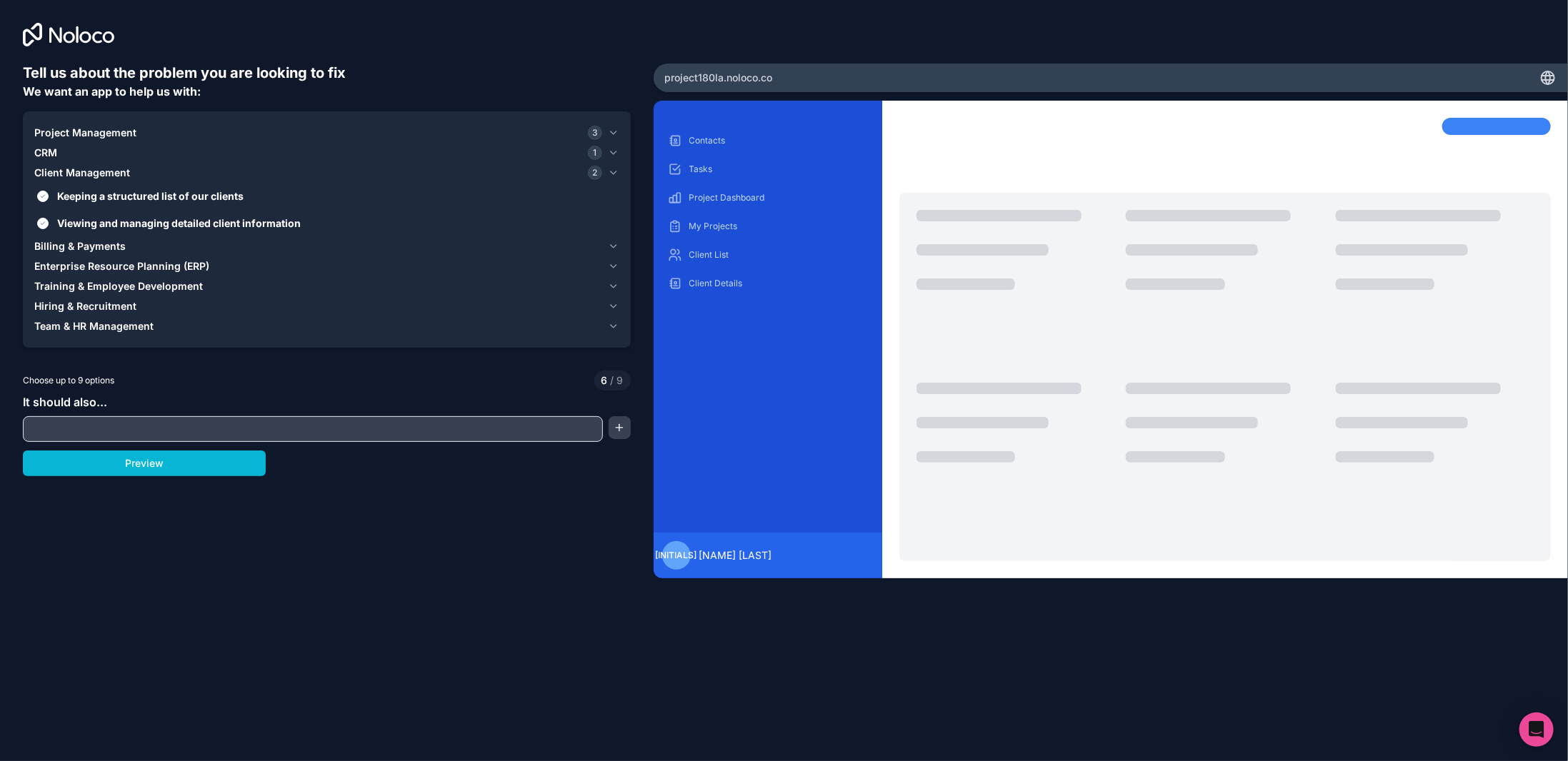 type on "d" 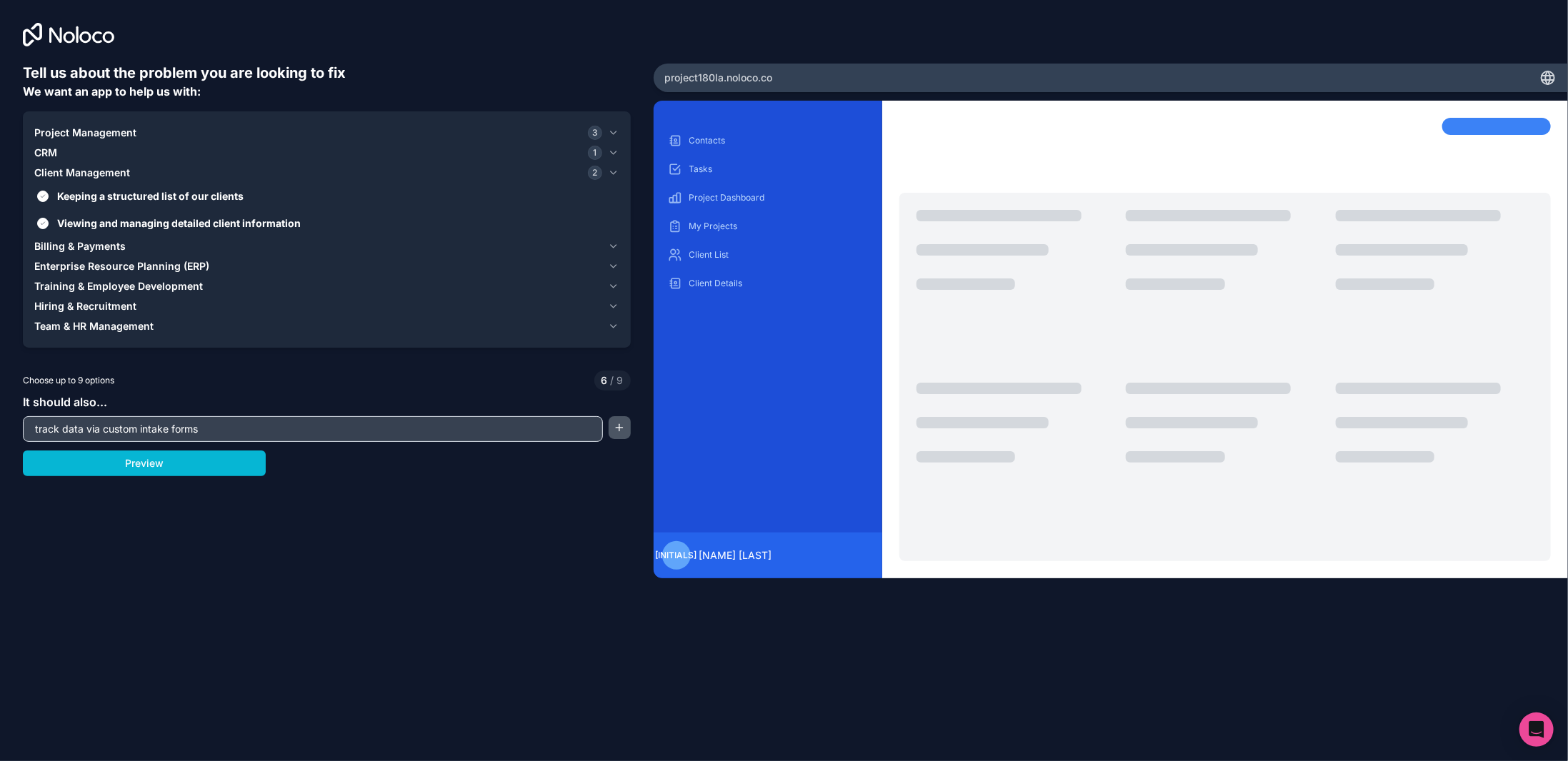 type on "track data via custom intake forms" 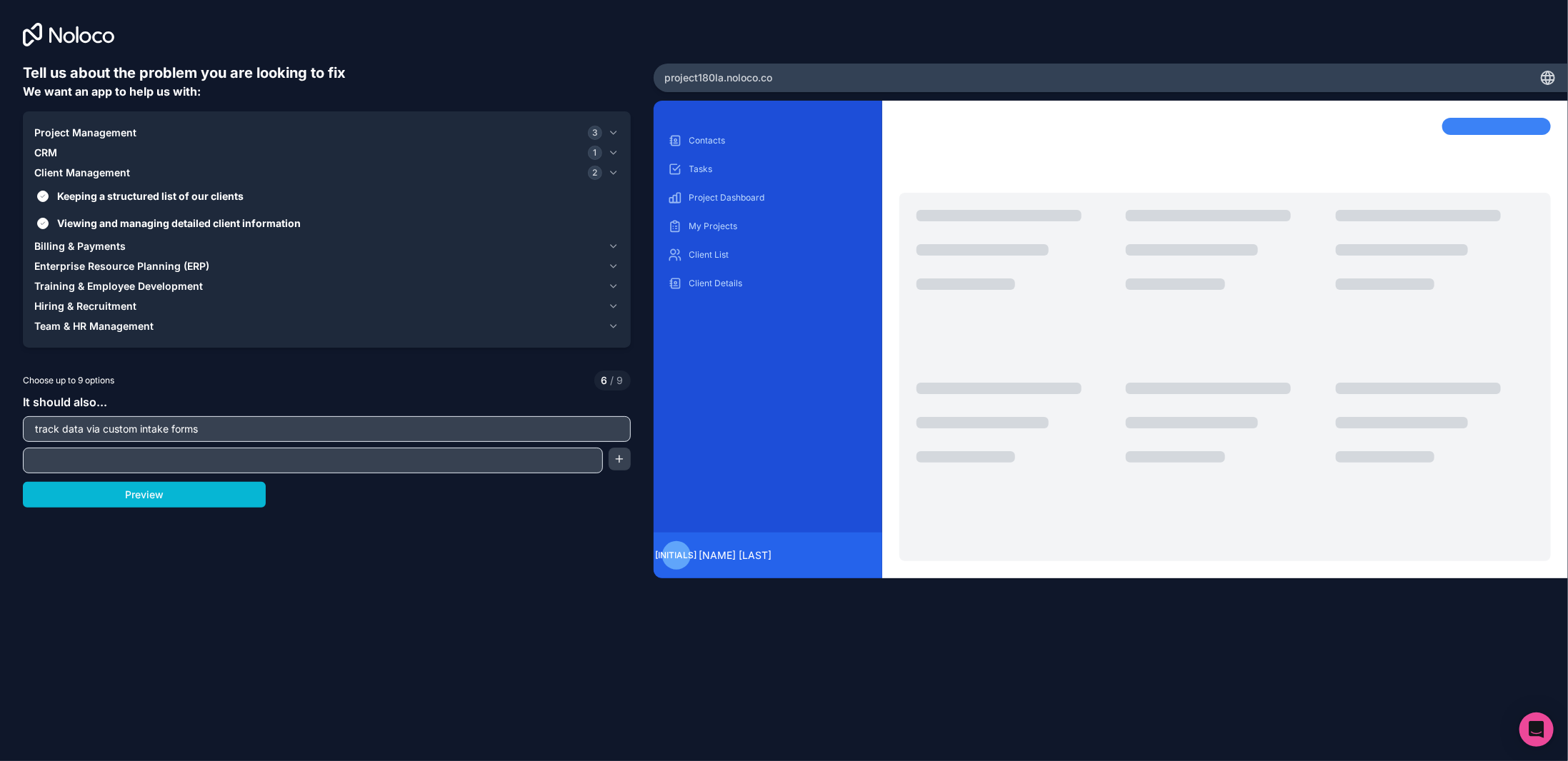 click at bounding box center (313, 460) 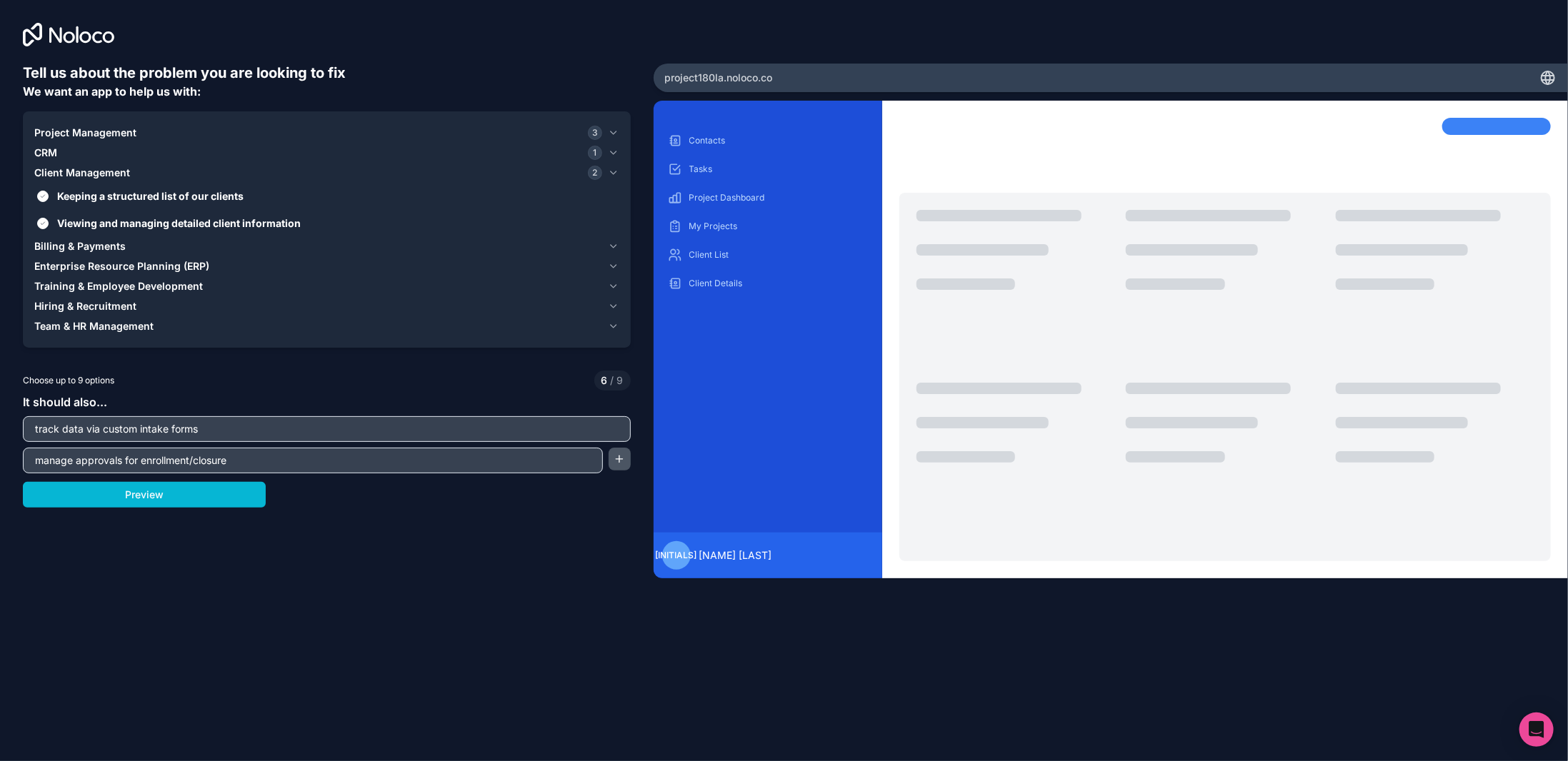 type on "manage approvals for enrollment/closure" 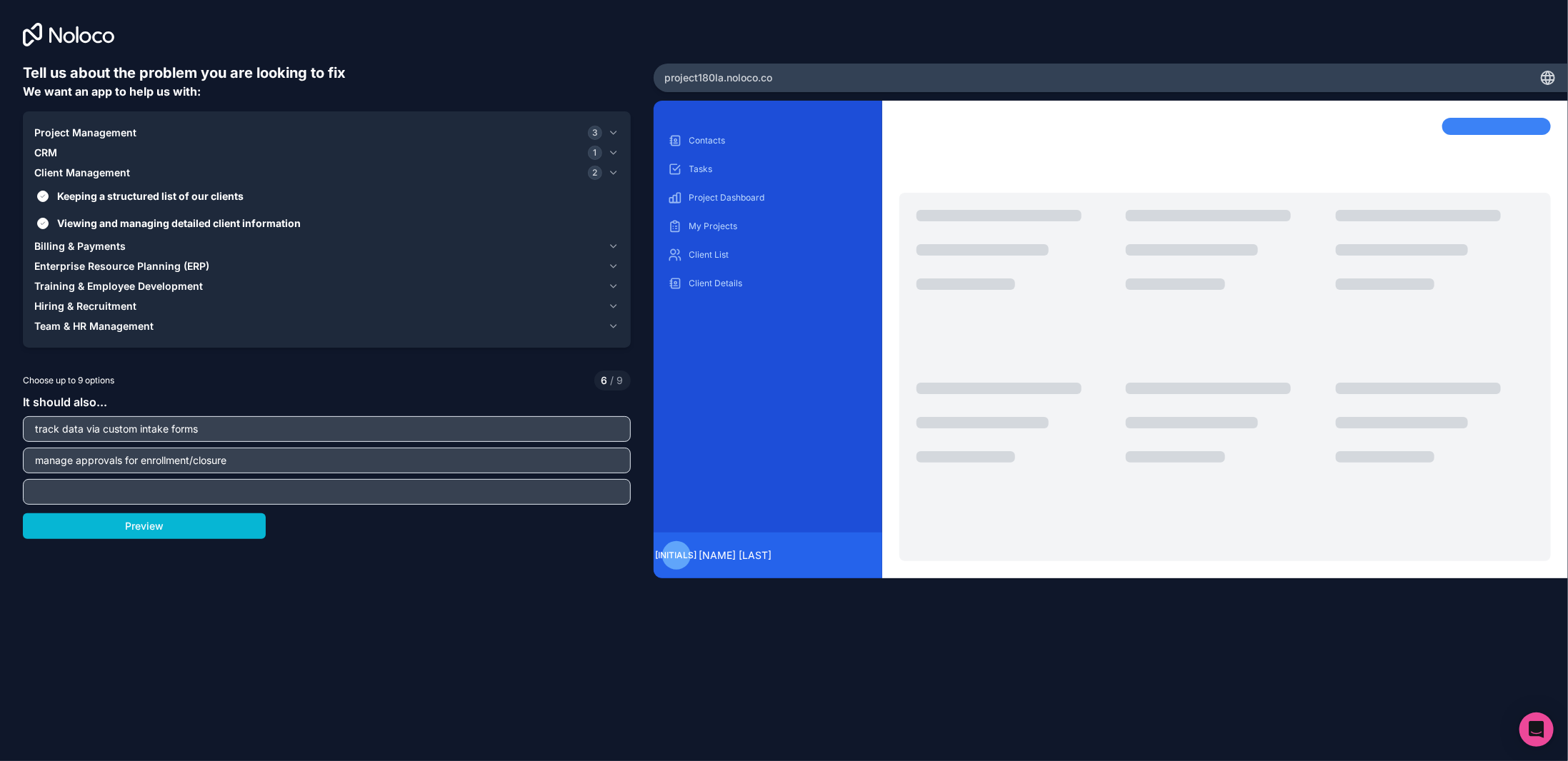 click at bounding box center (326, 492) 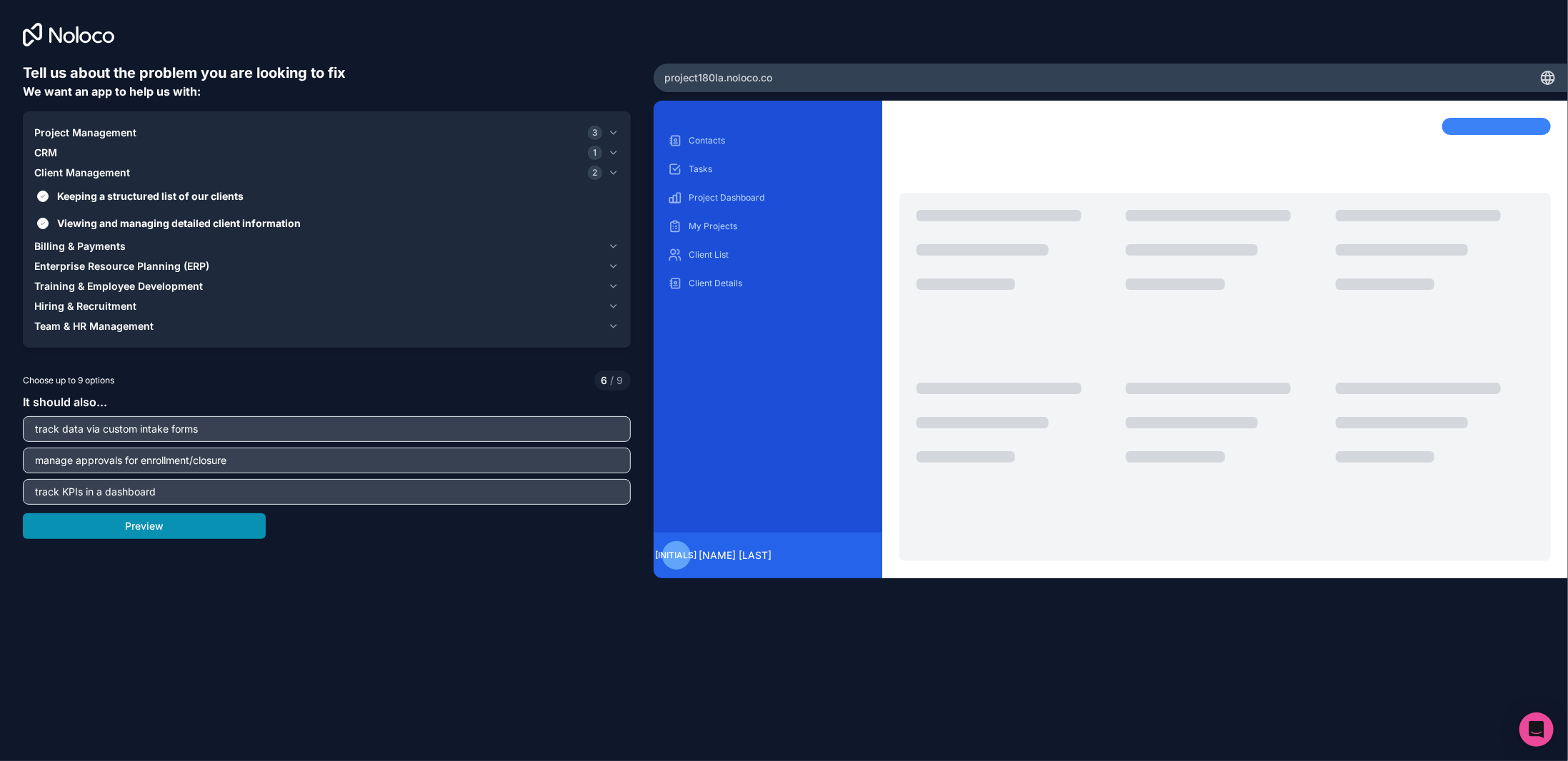 type on "track KPIs in a dashboard" 